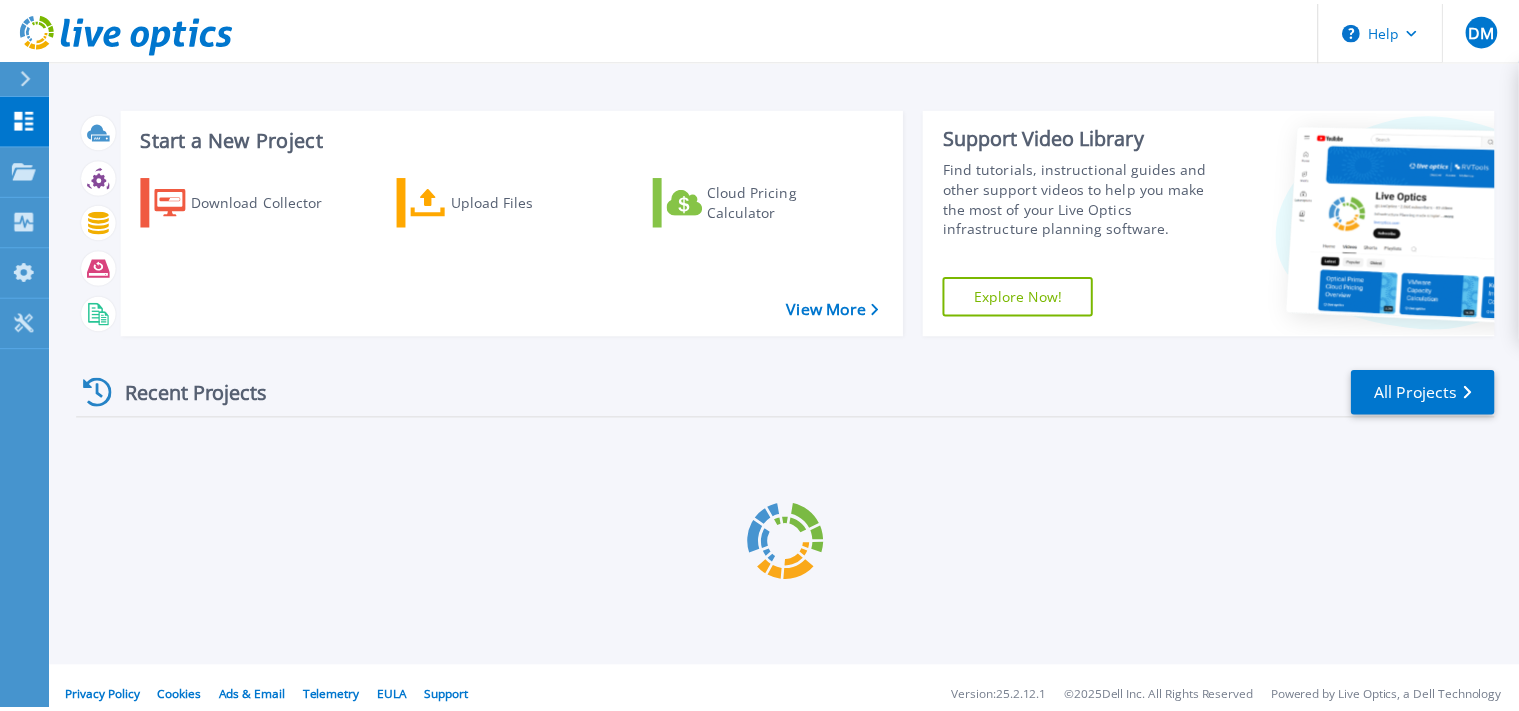 scroll, scrollTop: 0, scrollLeft: 0, axis: both 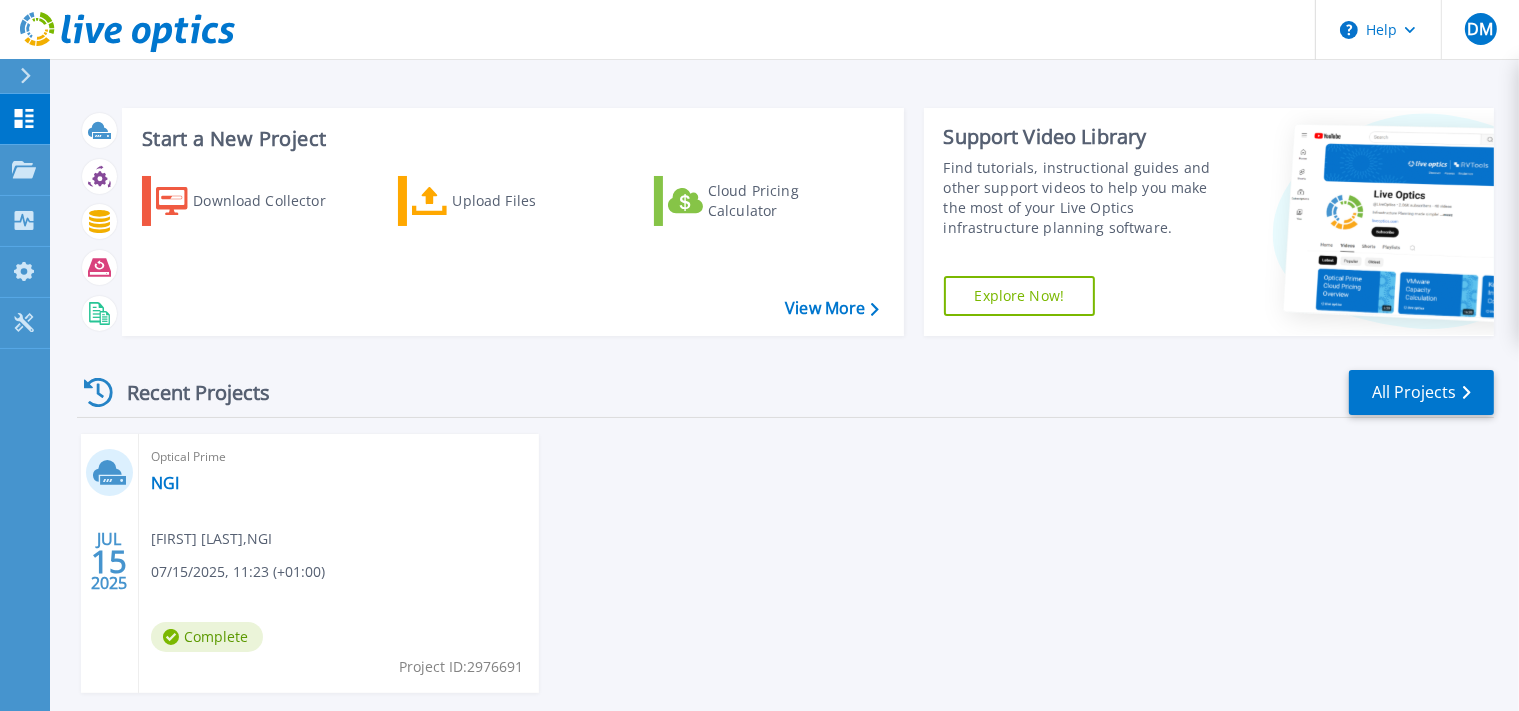 click on "Optical Prime NGI [FIRST] [LAST] , NGI 07/15/2025, 11:23 (+01:00) Complete Project ID: 2976691" at bounding box center [339, 563] 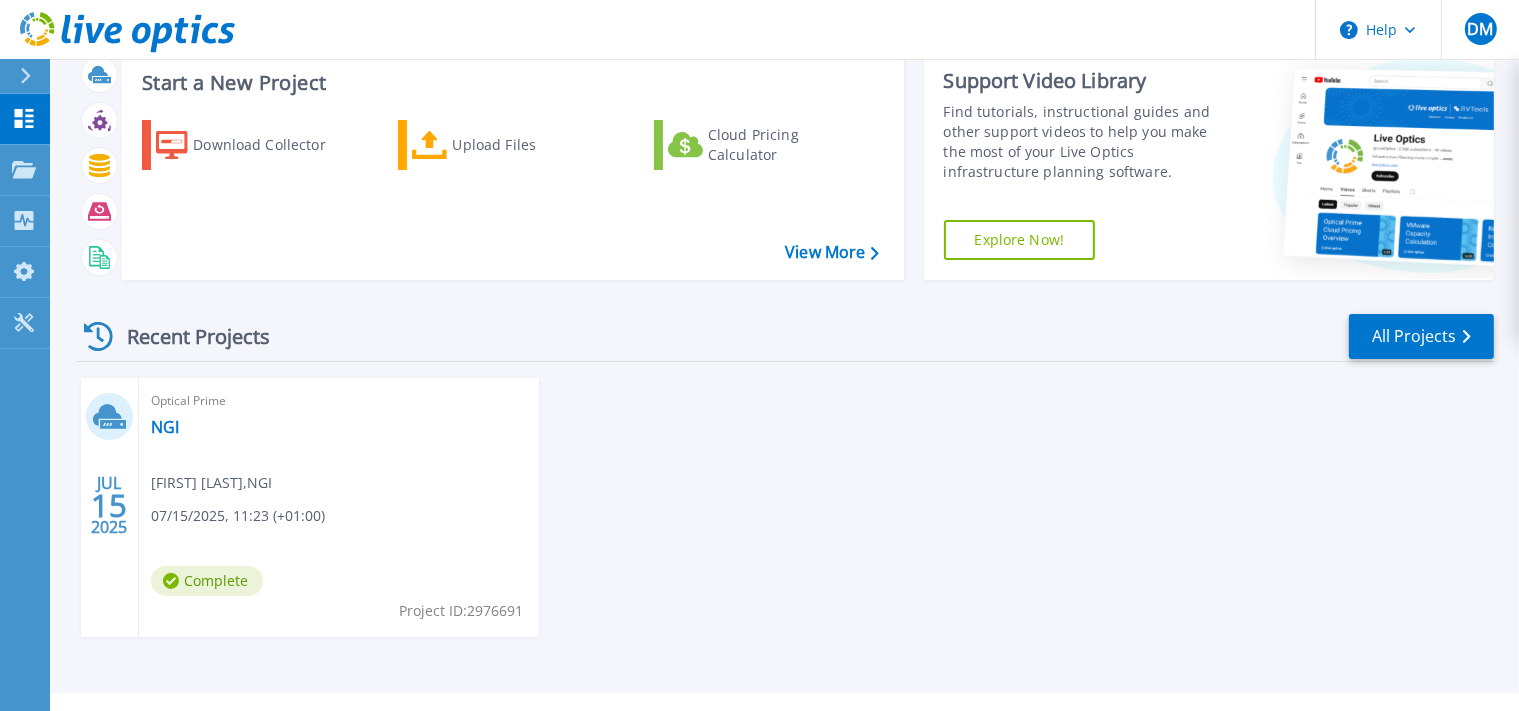 scroll, scrollTop: 97, scrollLeft: 0, axis: vertical 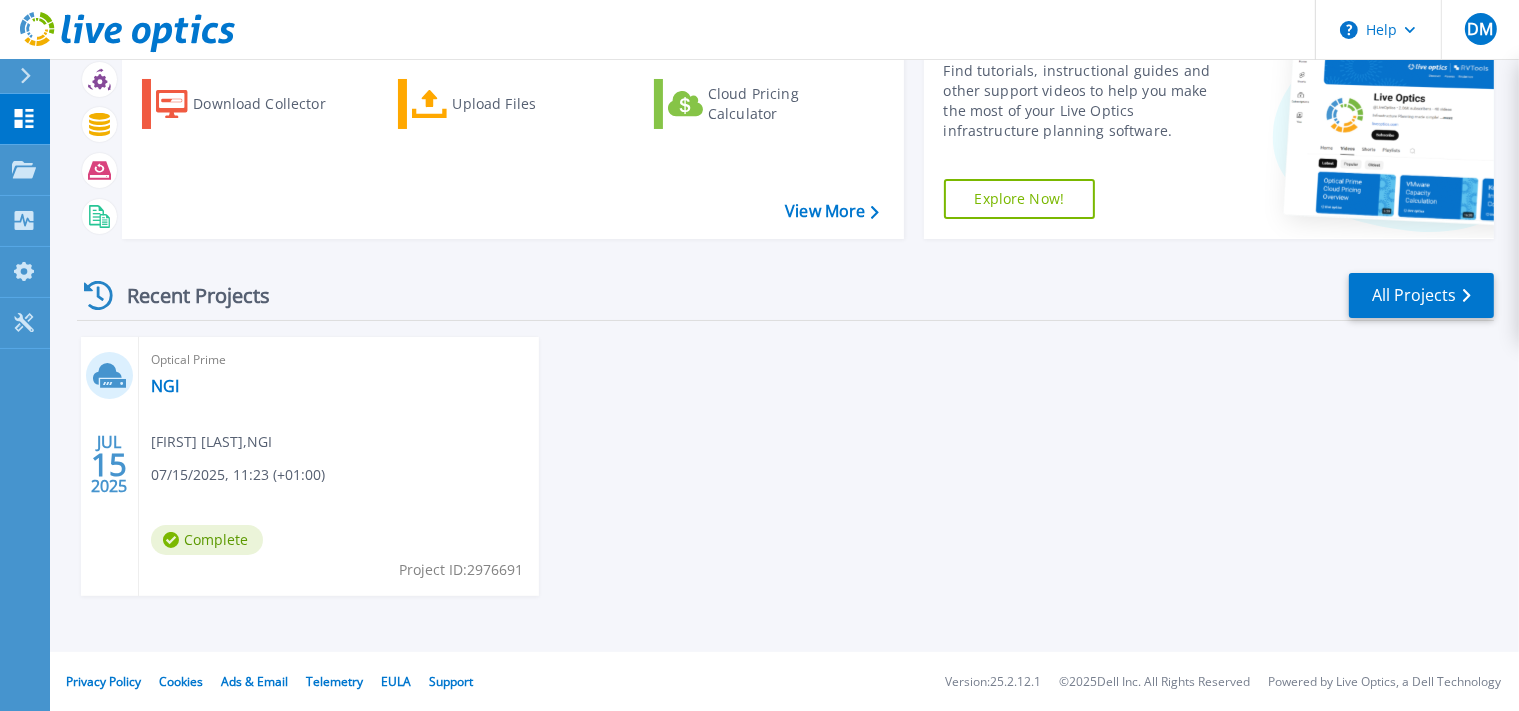 click on "Optical Prime NGI Daniel Marsden ,  NGI 07/15/2025, 11:23 (+01:00) Complete Project ID:  2976691" at bounding box center (339, 466) 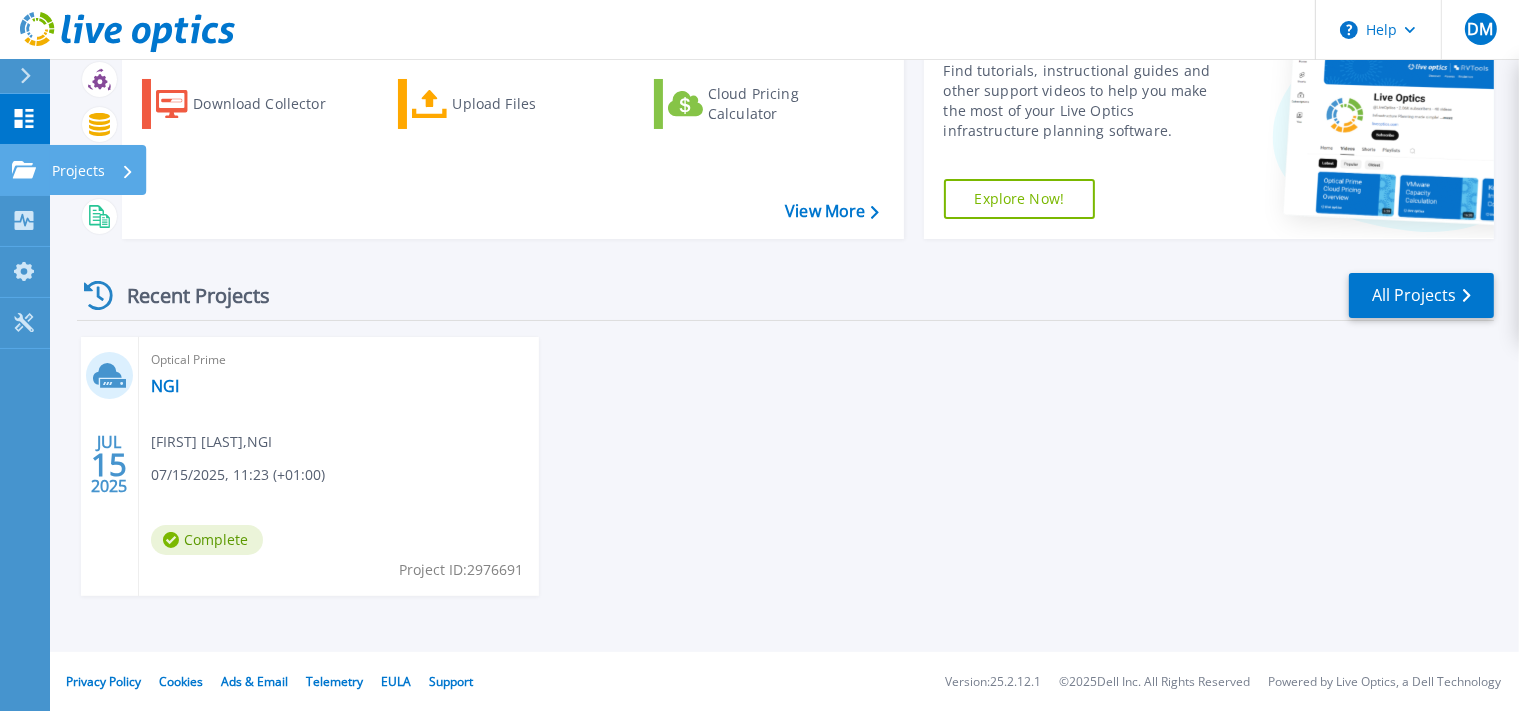 click 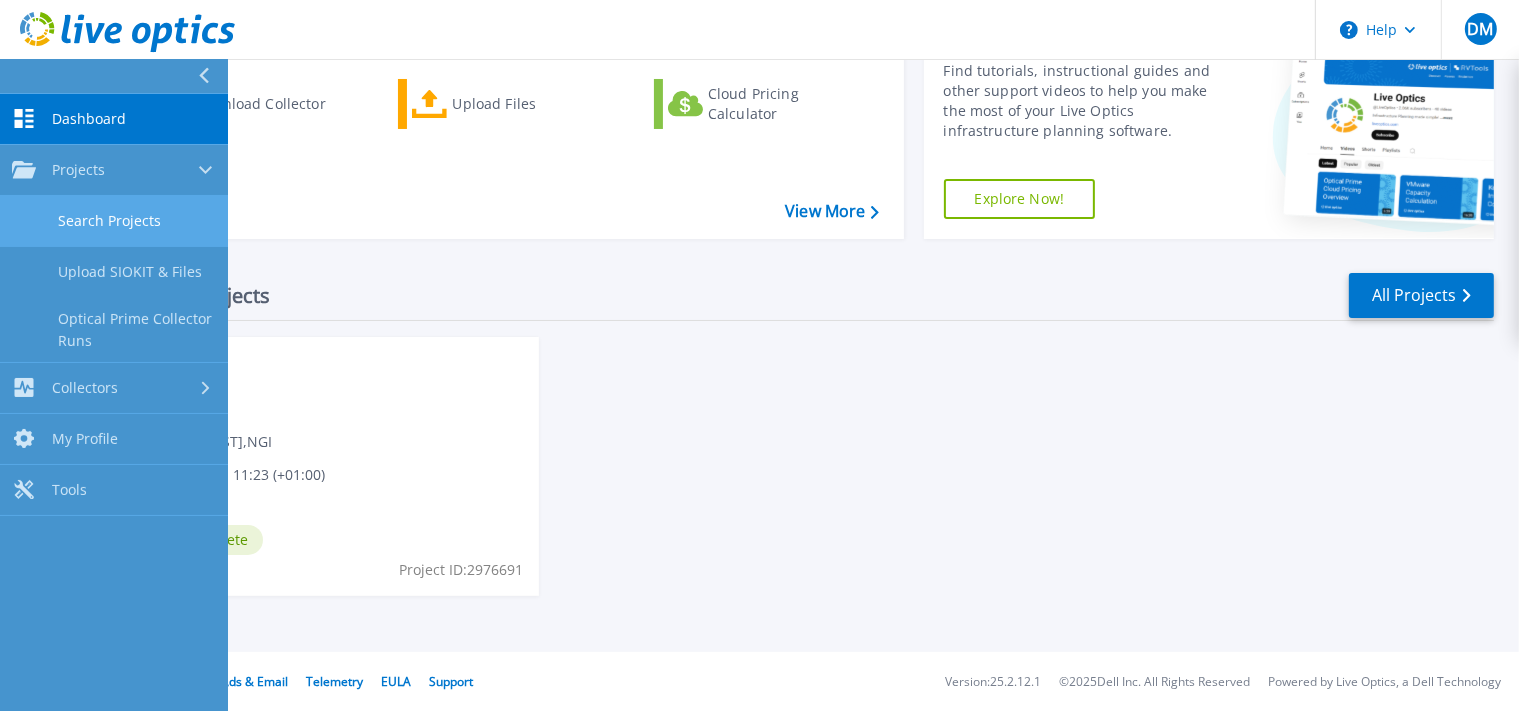 click on "Search Projects" at bounding box center (114, 221) 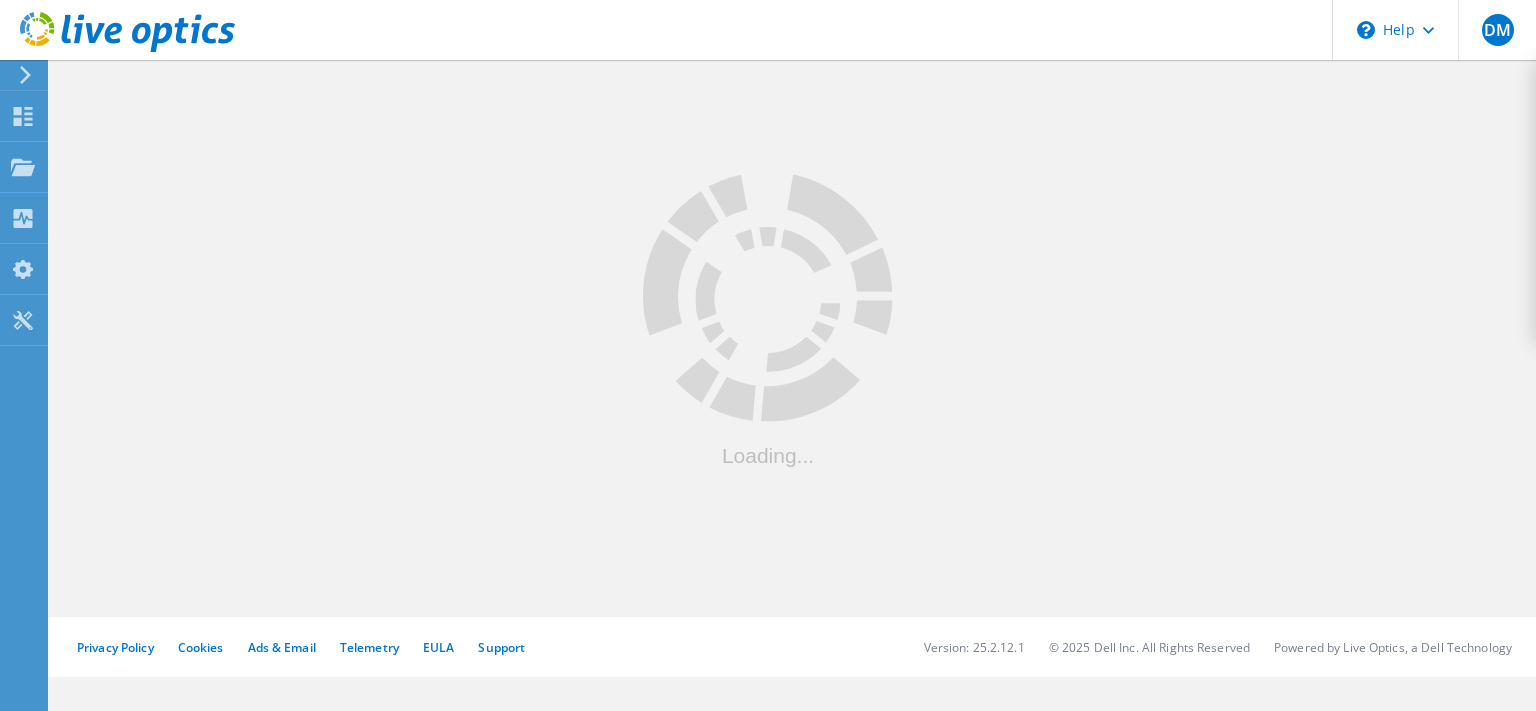 scroll, scrollTop: 0, scrollLeft: 0, axis: both 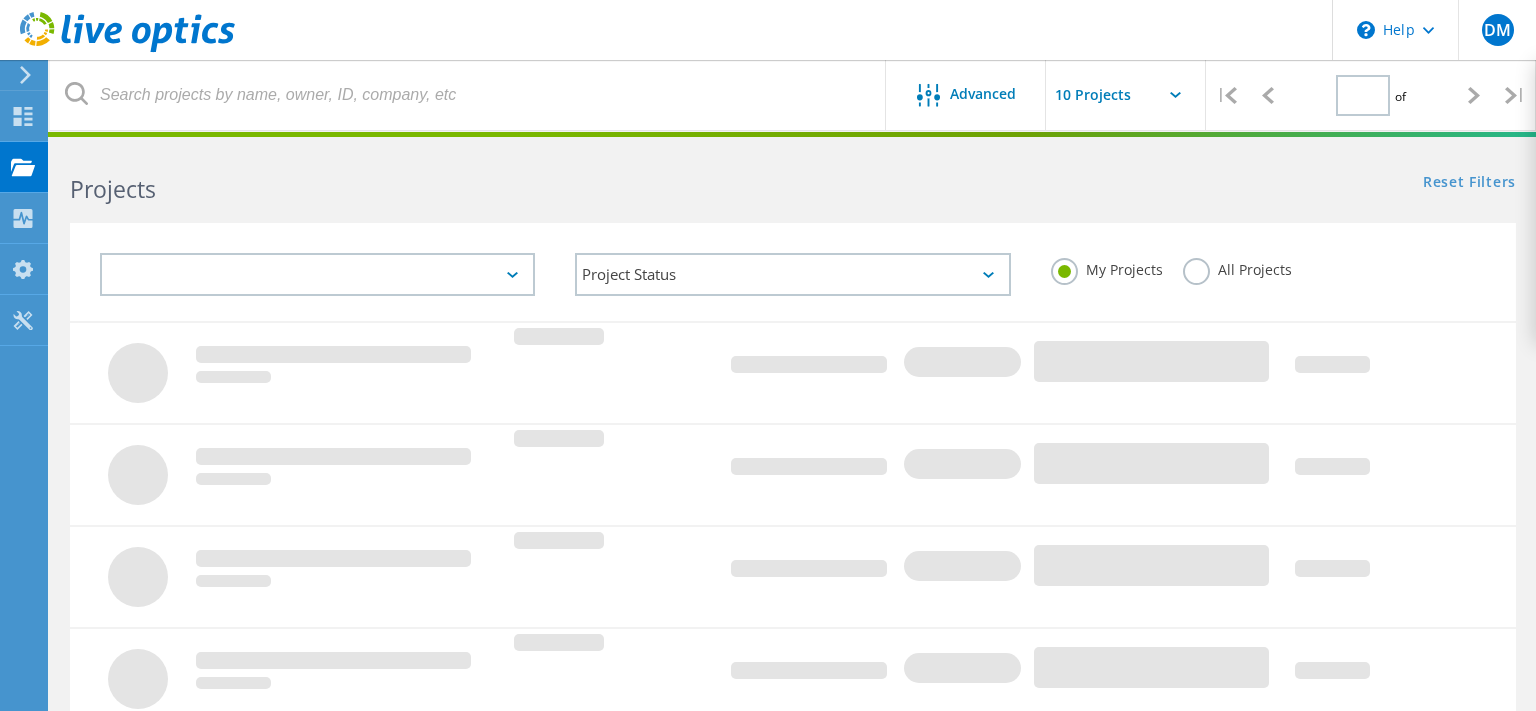 type on "1" 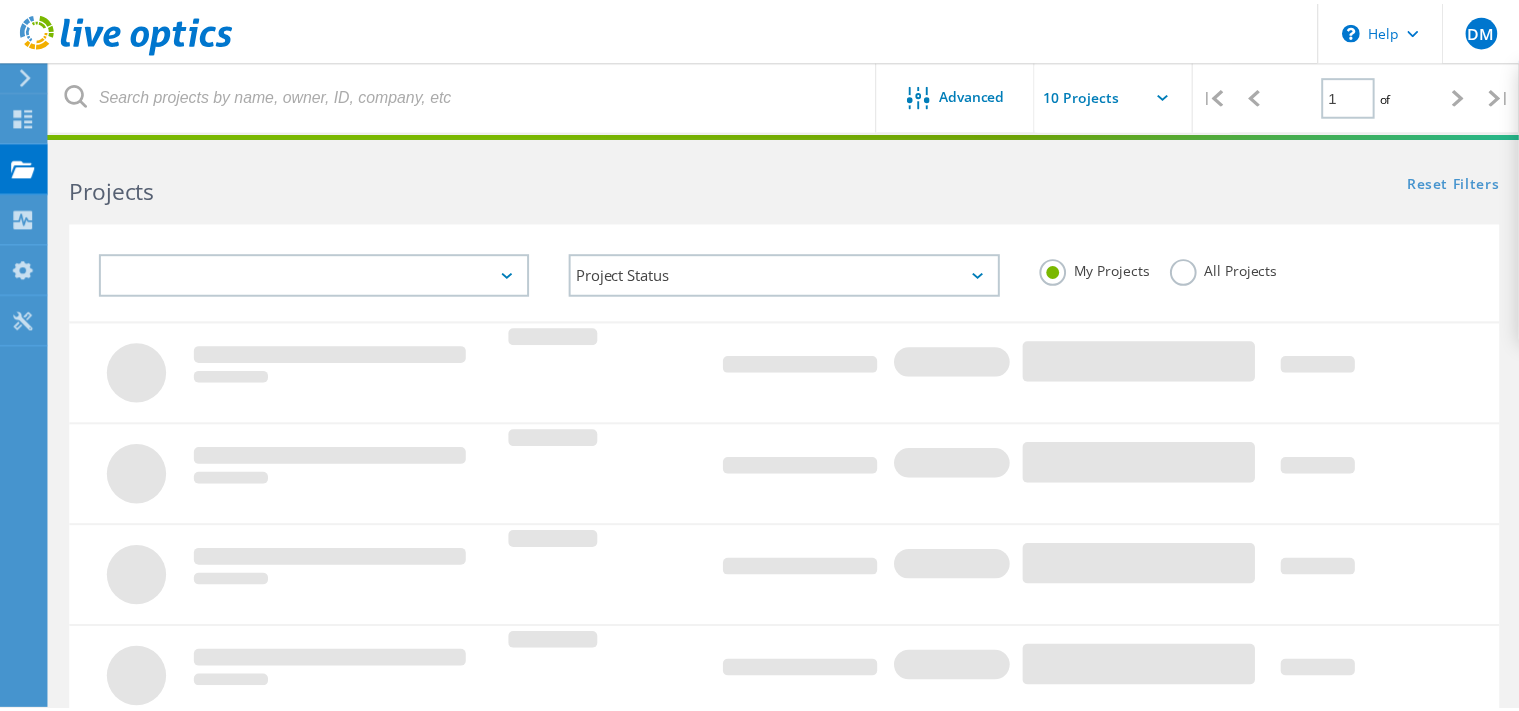 scroll, scrollTop: 105, scrollLeft: 0, axis: vertical 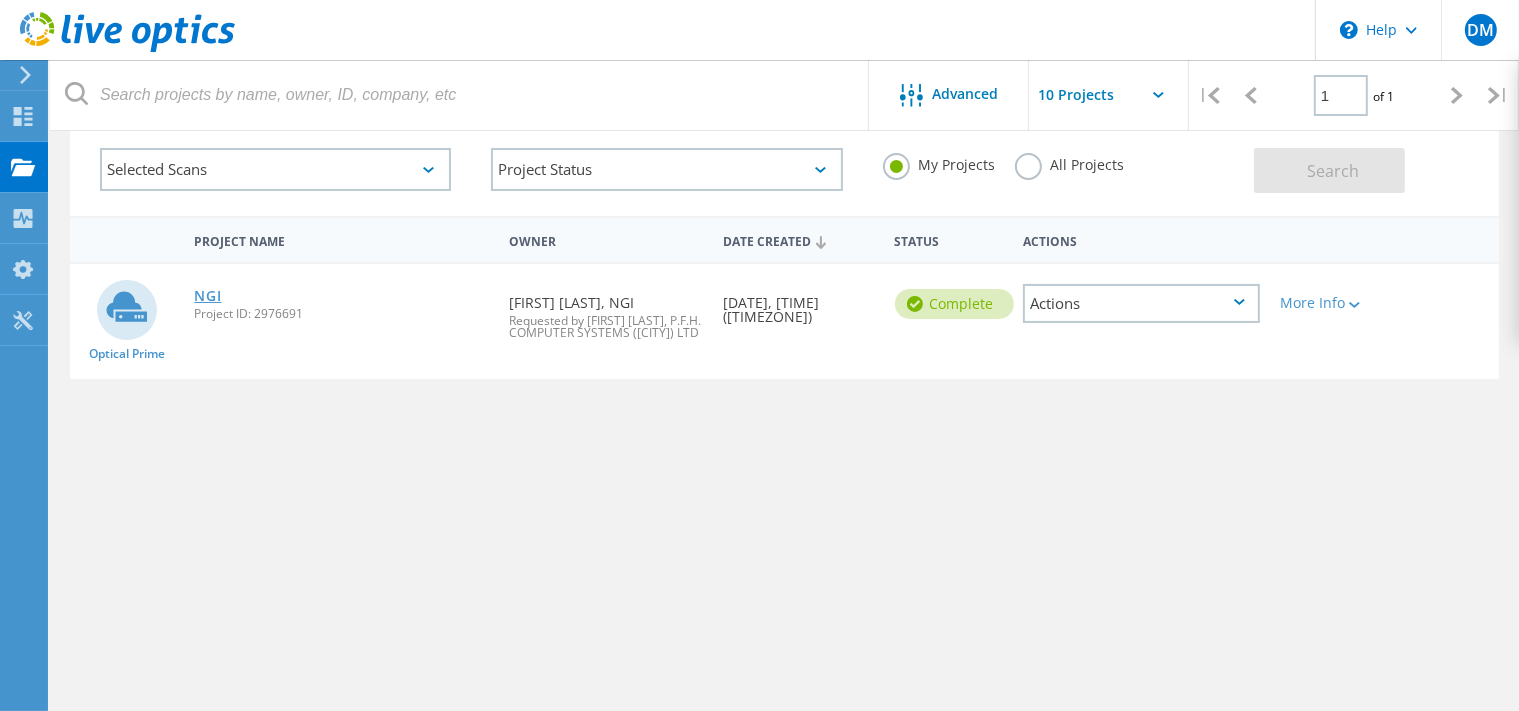 click on "NGI" 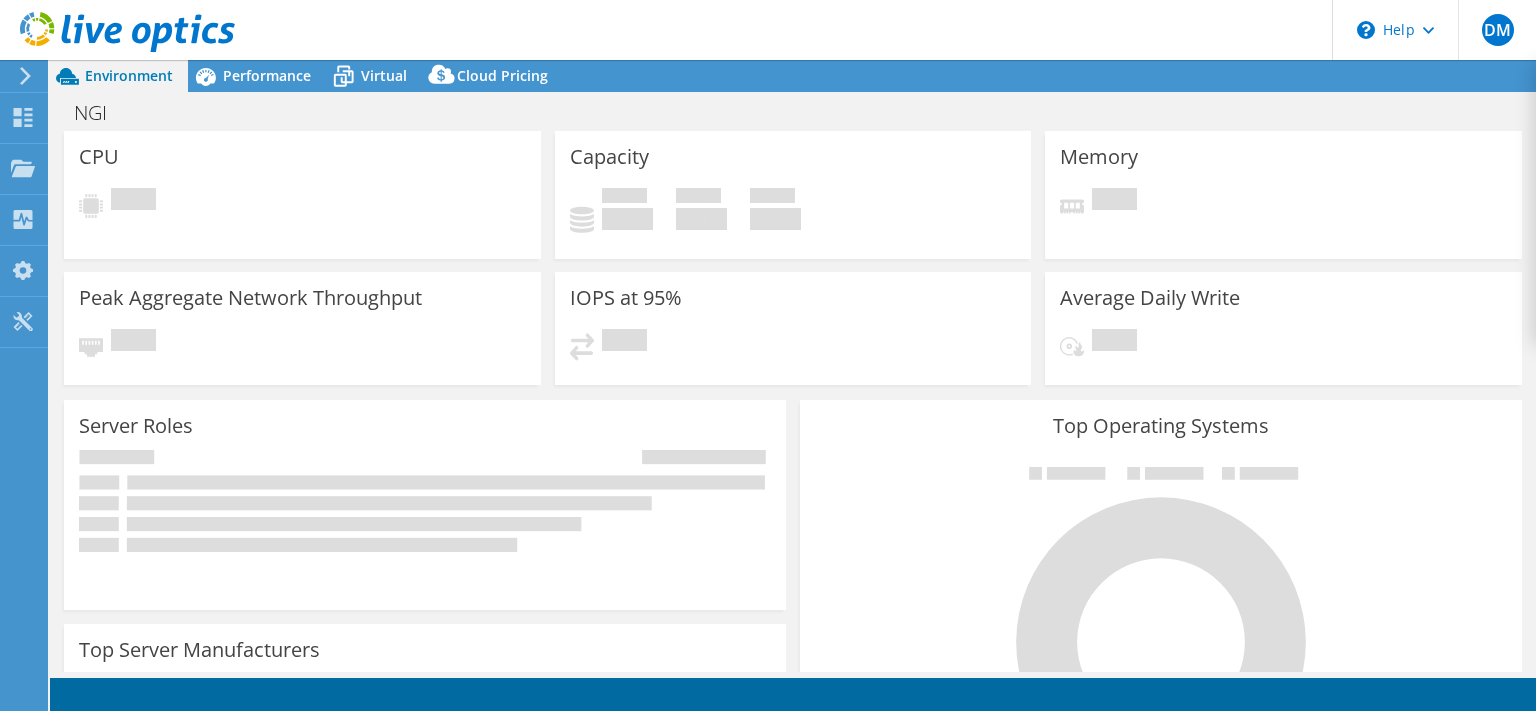 select on "USD" 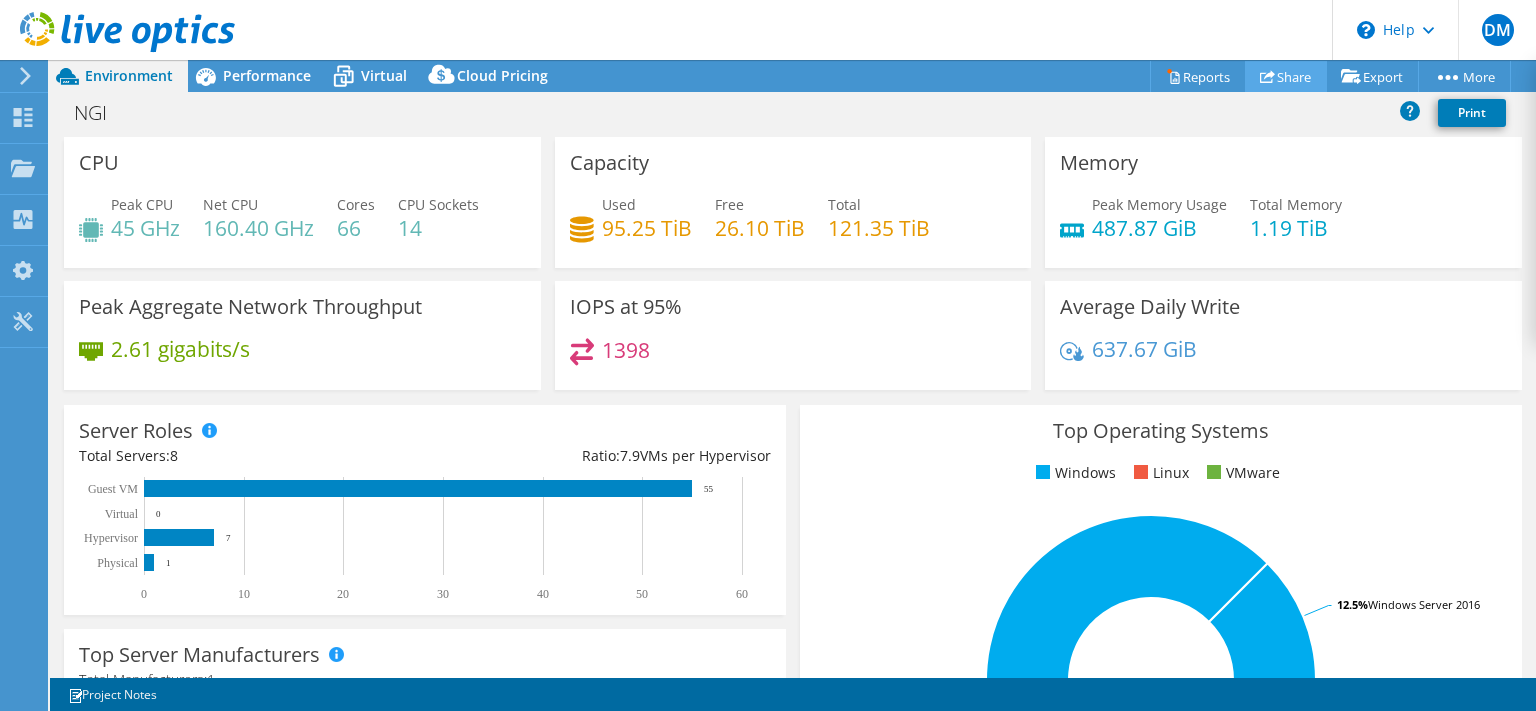 click 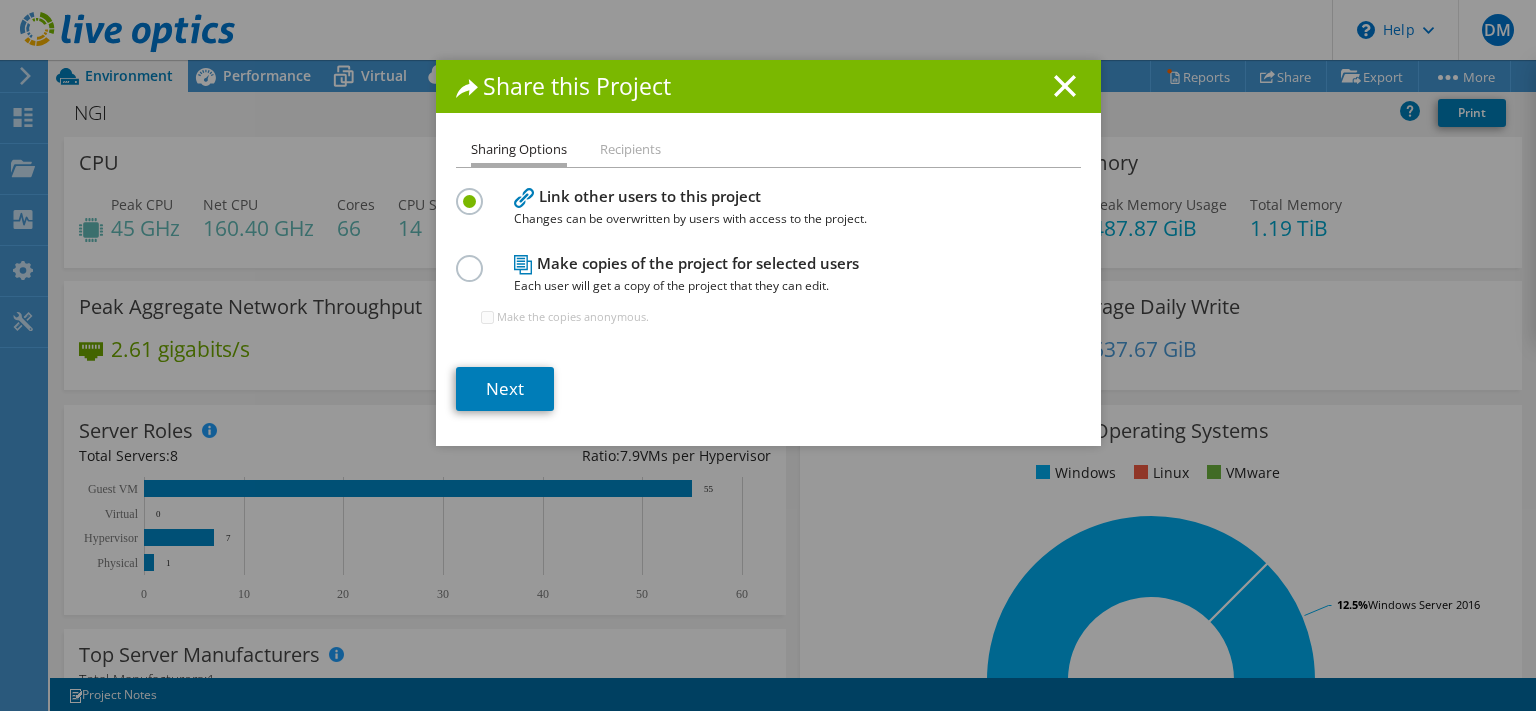 click on "Recipients" at bounding box center [630, 150] 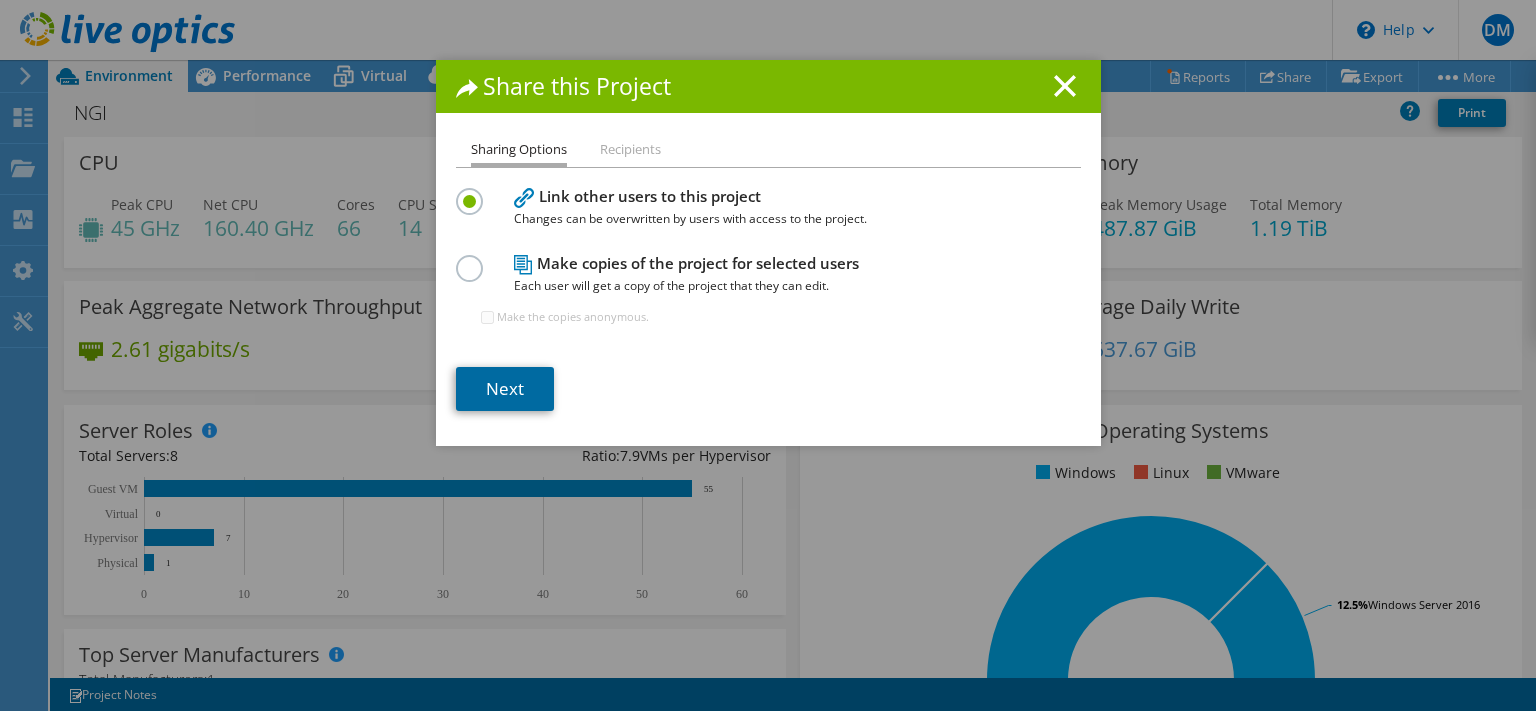 click on "Next" at bounding box center [505, 389] 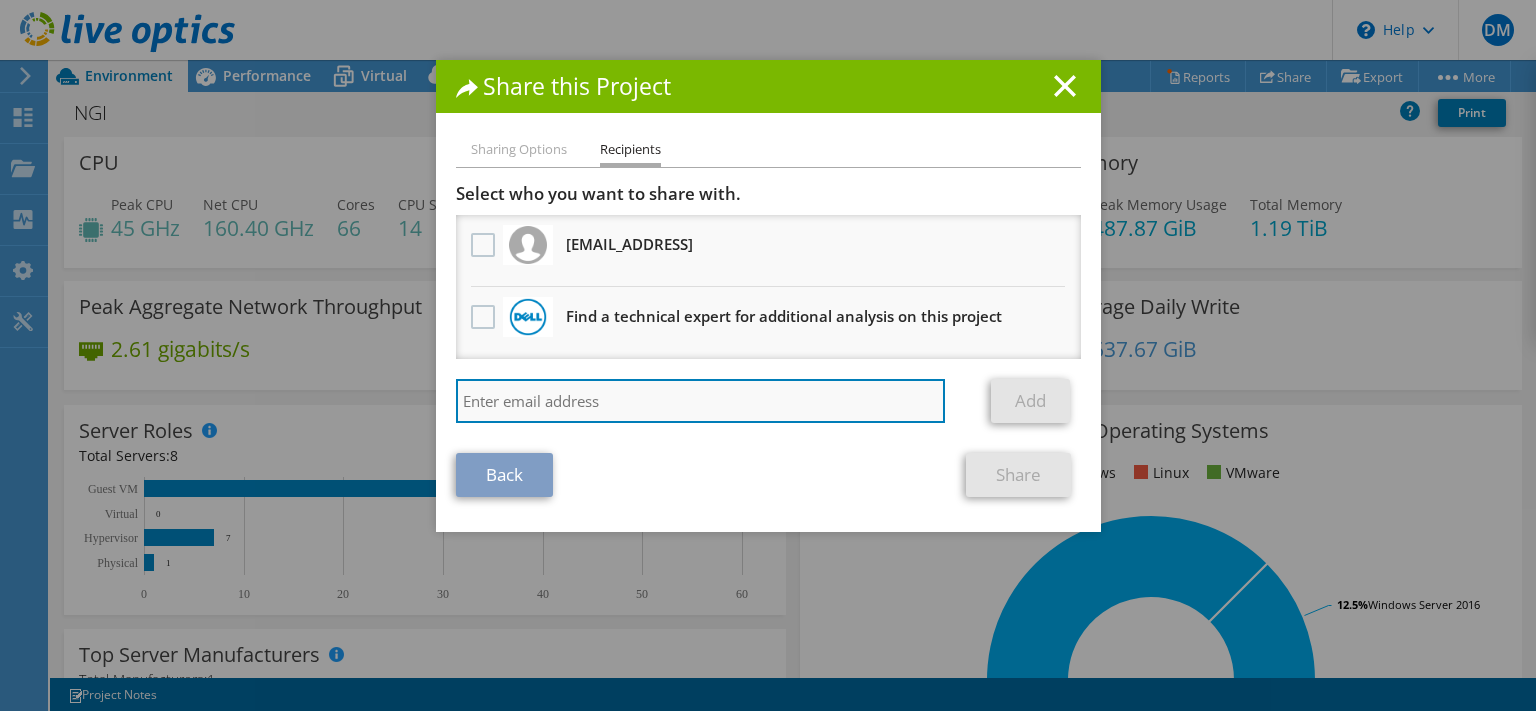 click at bounding box center (701, 401) 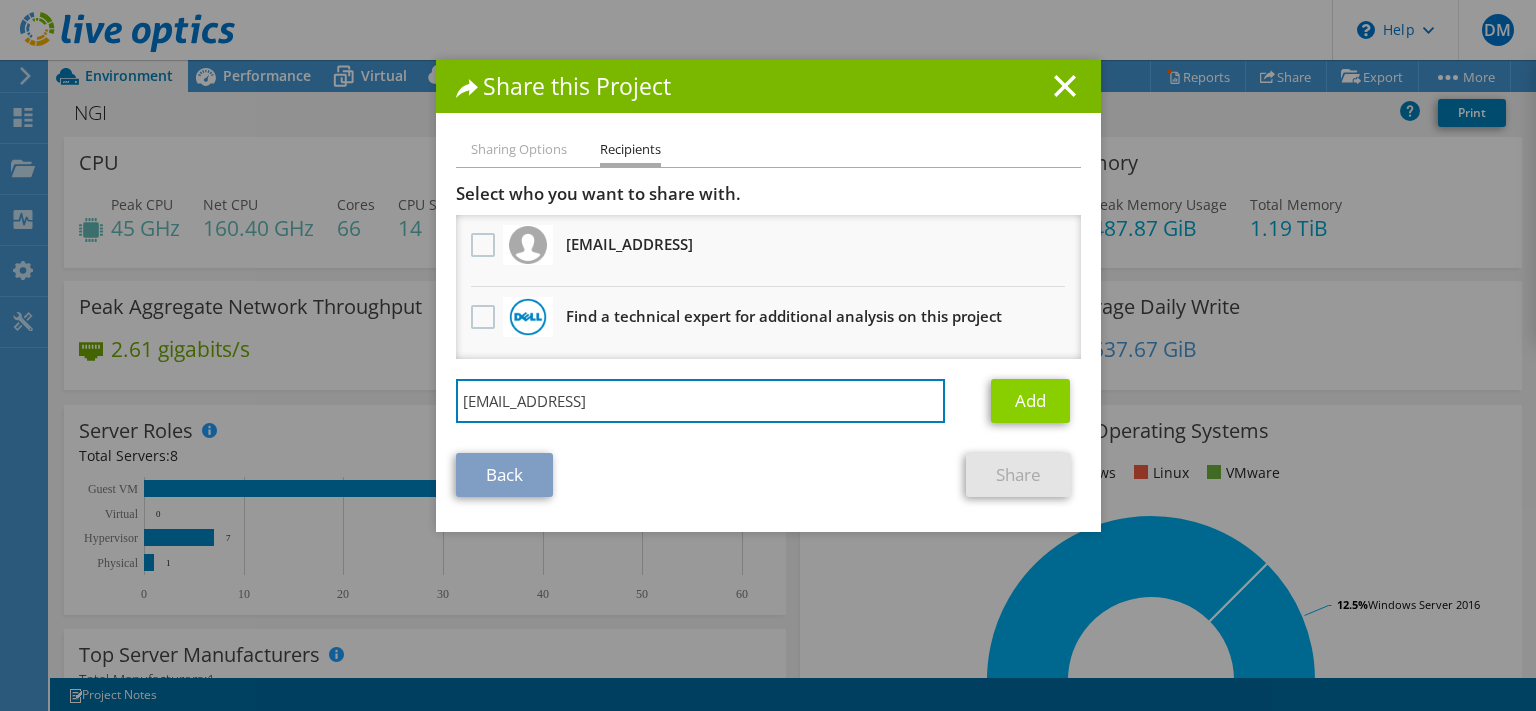 type on "[EMAIL_ADDRESS]" 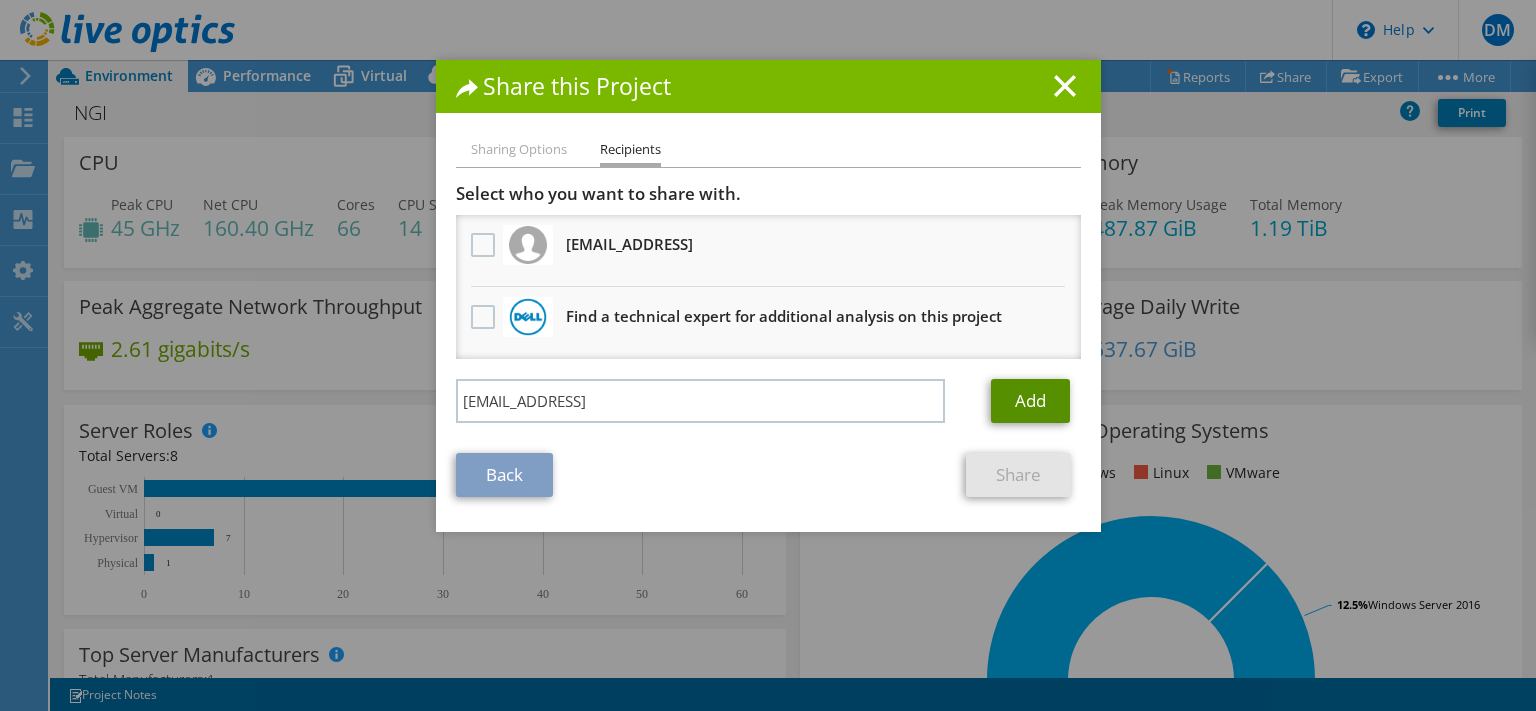 click on "Add" at bounding box center (1030, 401) 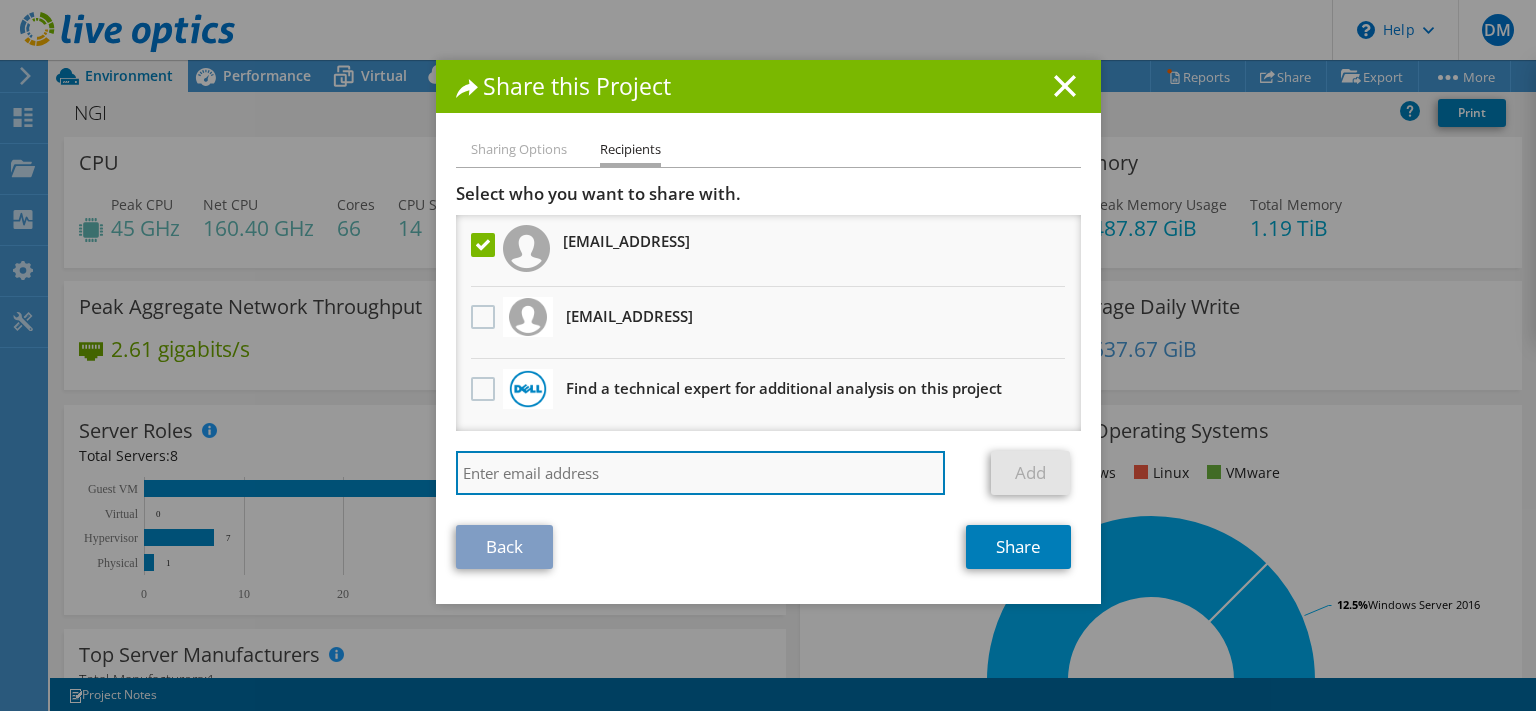 click at bounding box center [701, 473] 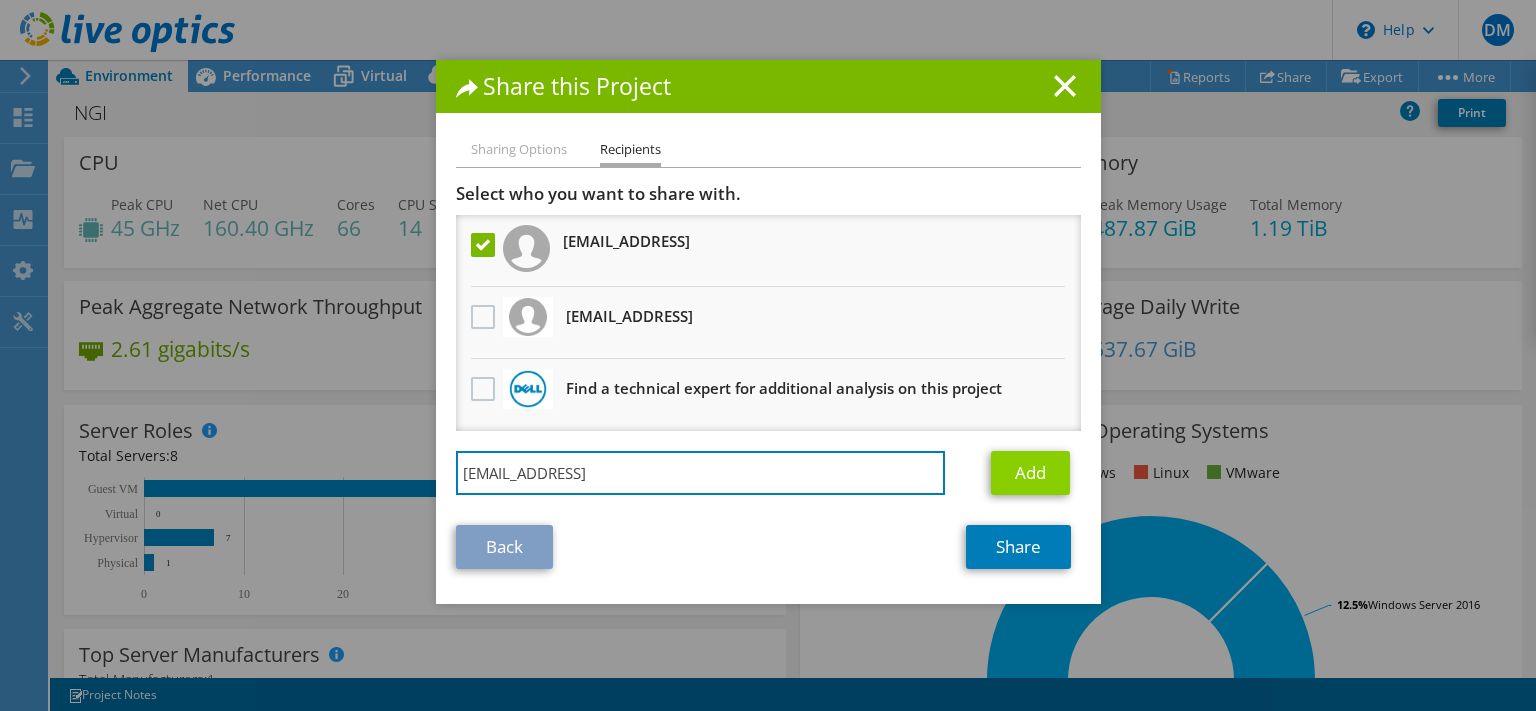 type on "[EMAIL_ADDRESS]" 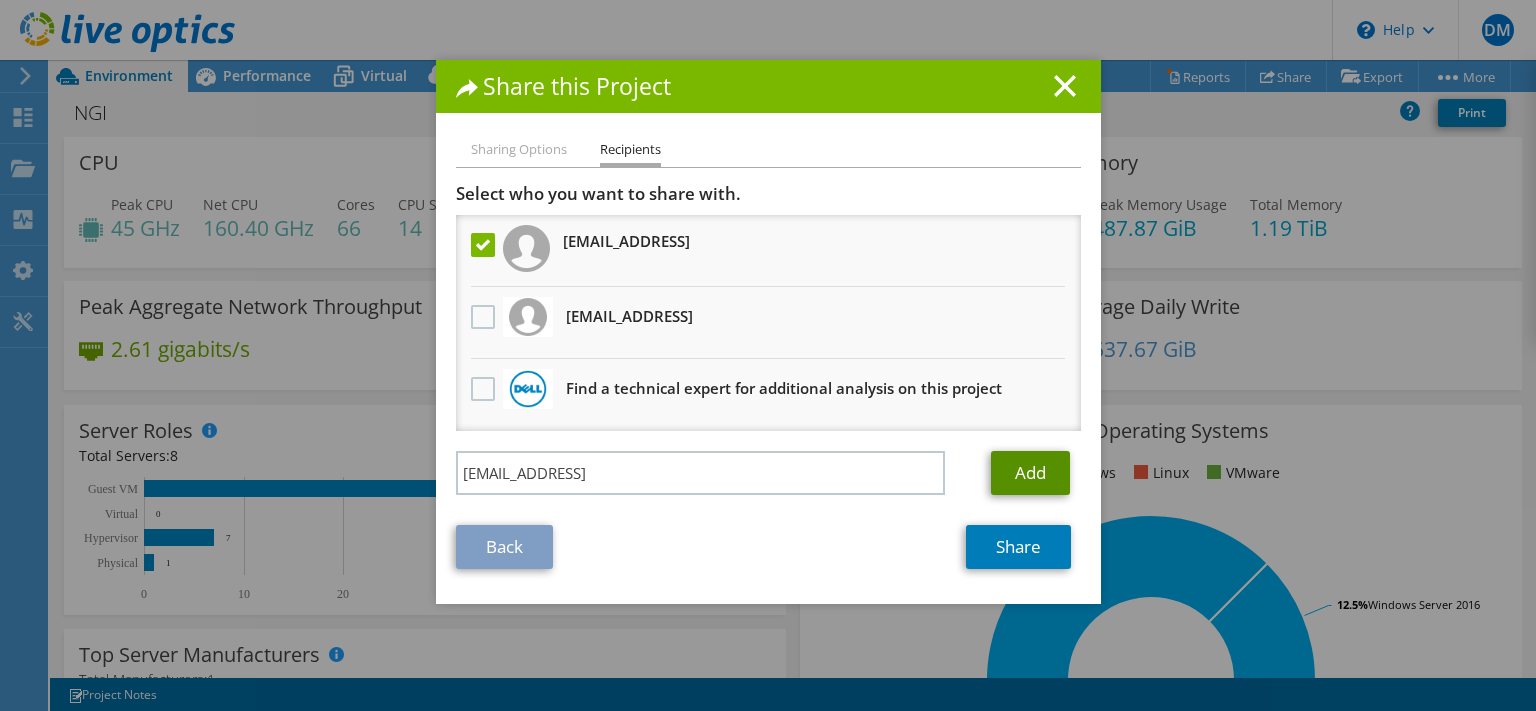 click on "Add" at bounding box center [1030, 473] 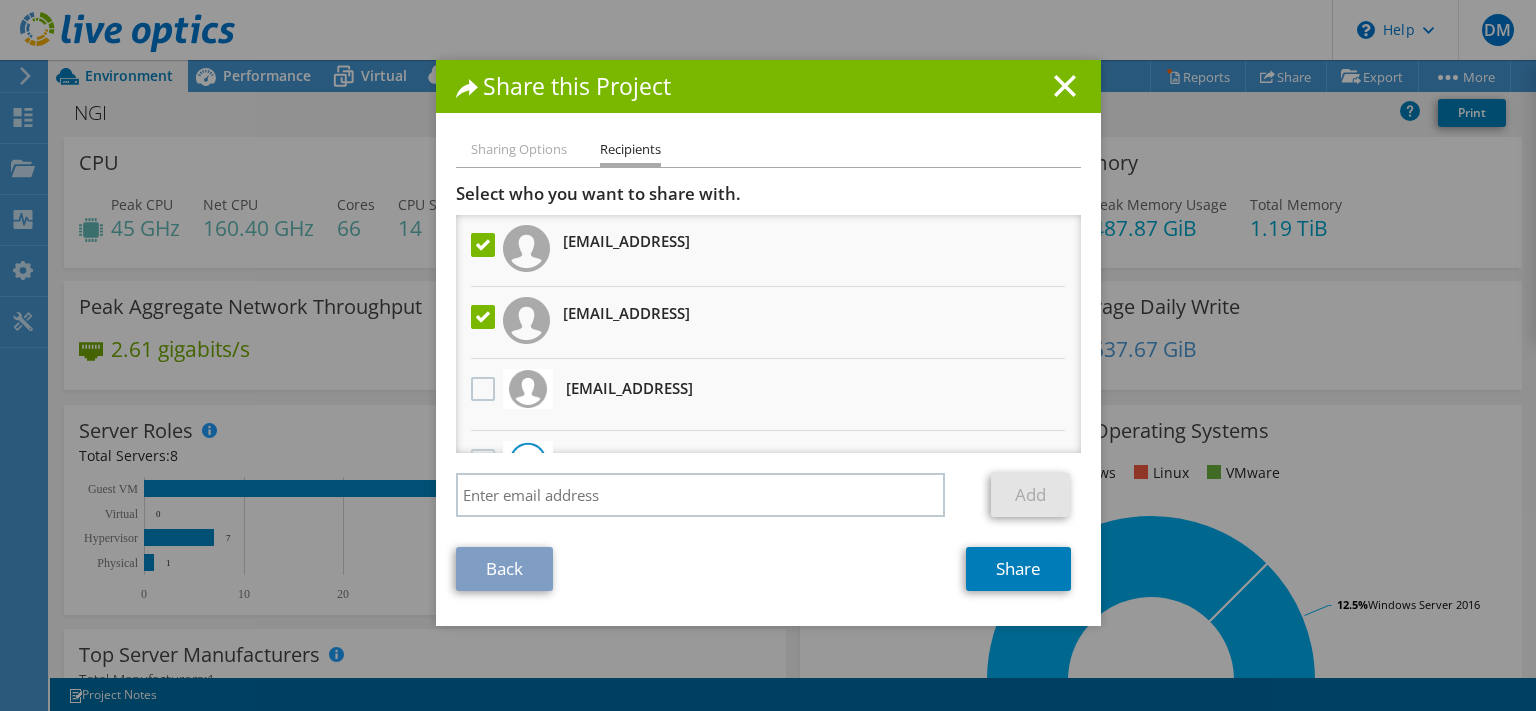 click at bounding box center (485, 245) 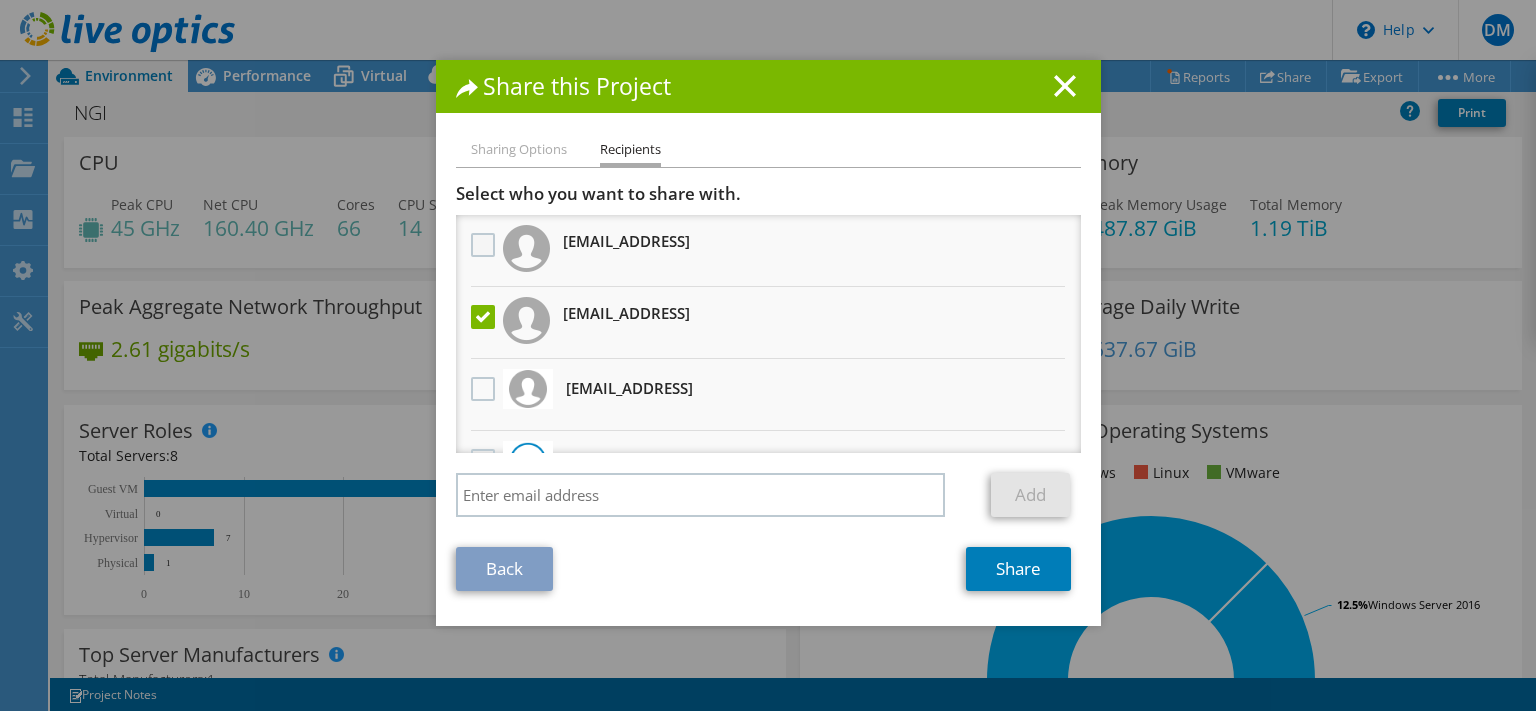 click at bounding box center [485, 245] 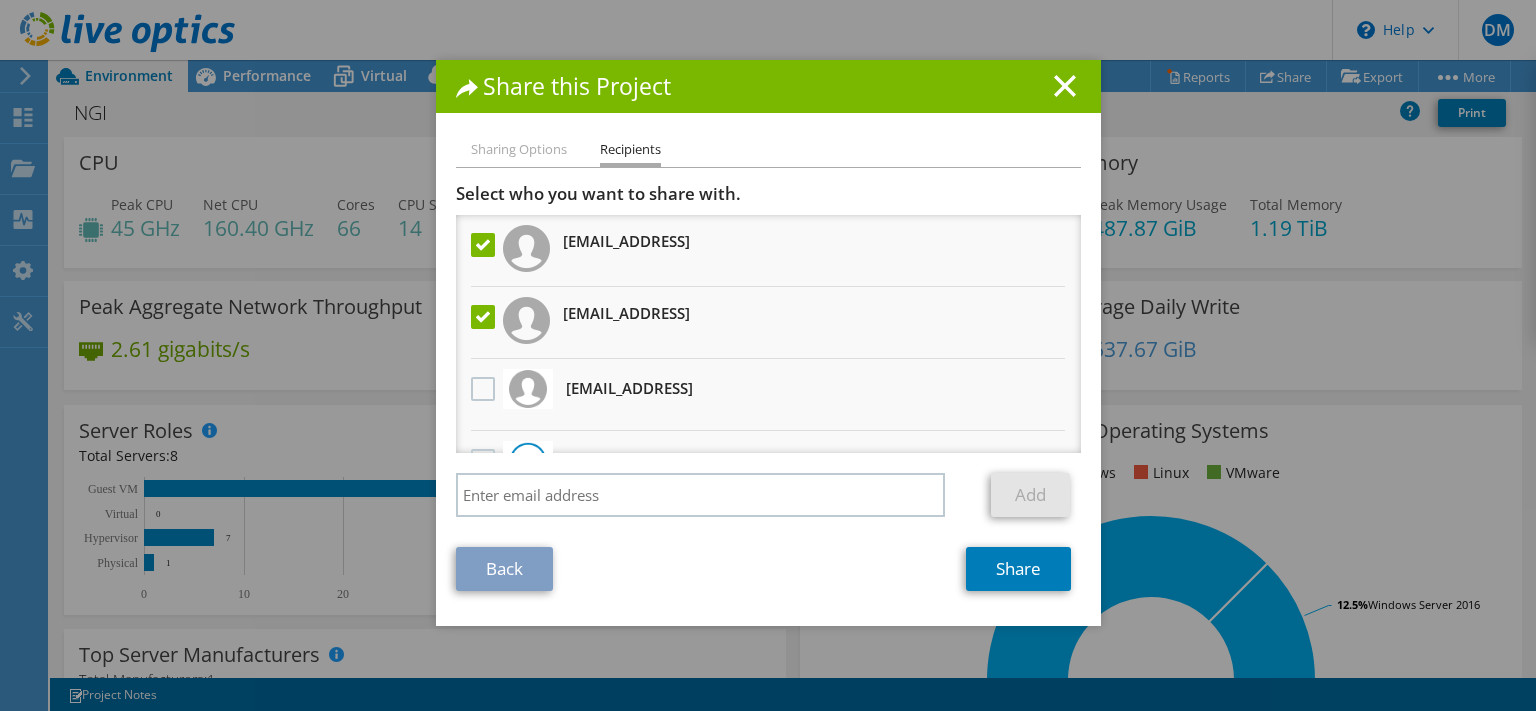click at bounding box center [485, 245] 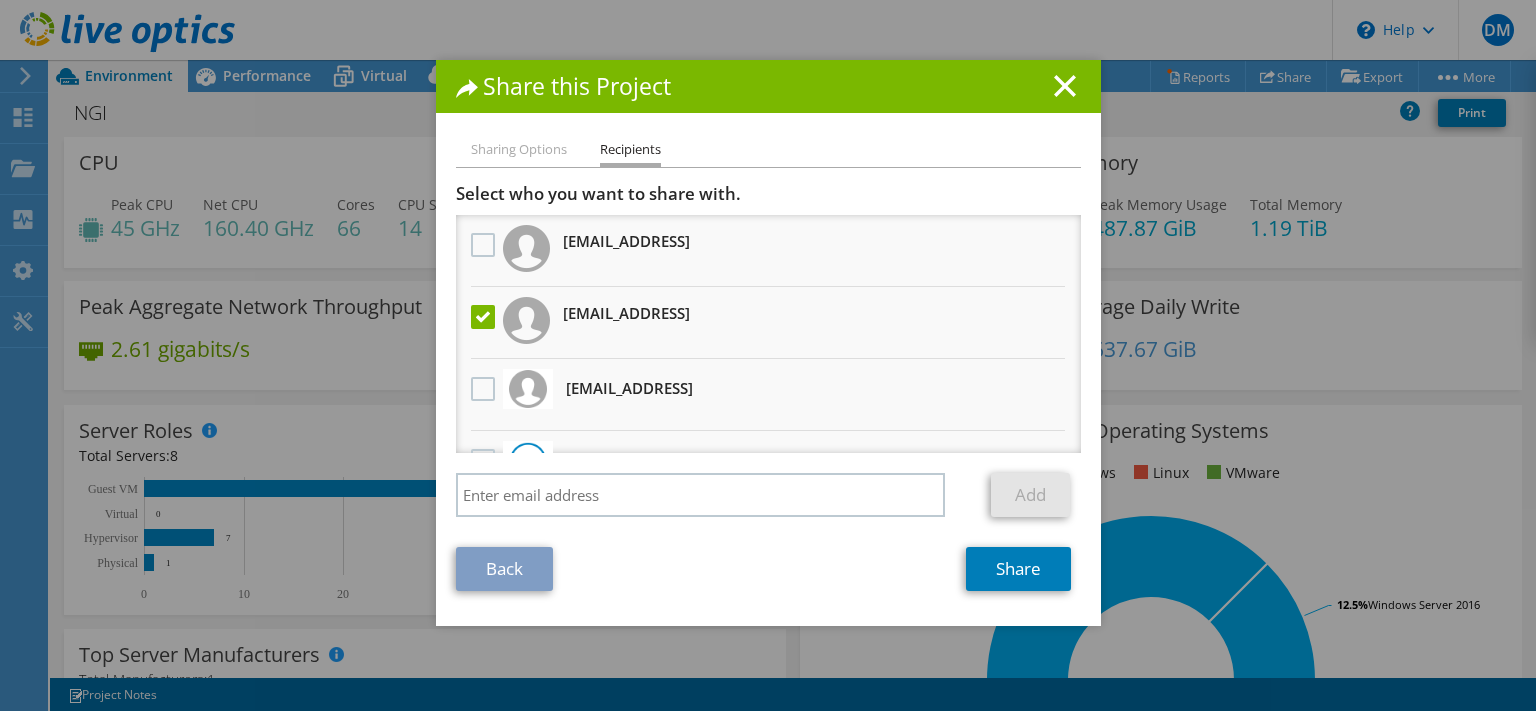 click on "[EMAIL_ADDRESS]" at bounding box center (768, 323) 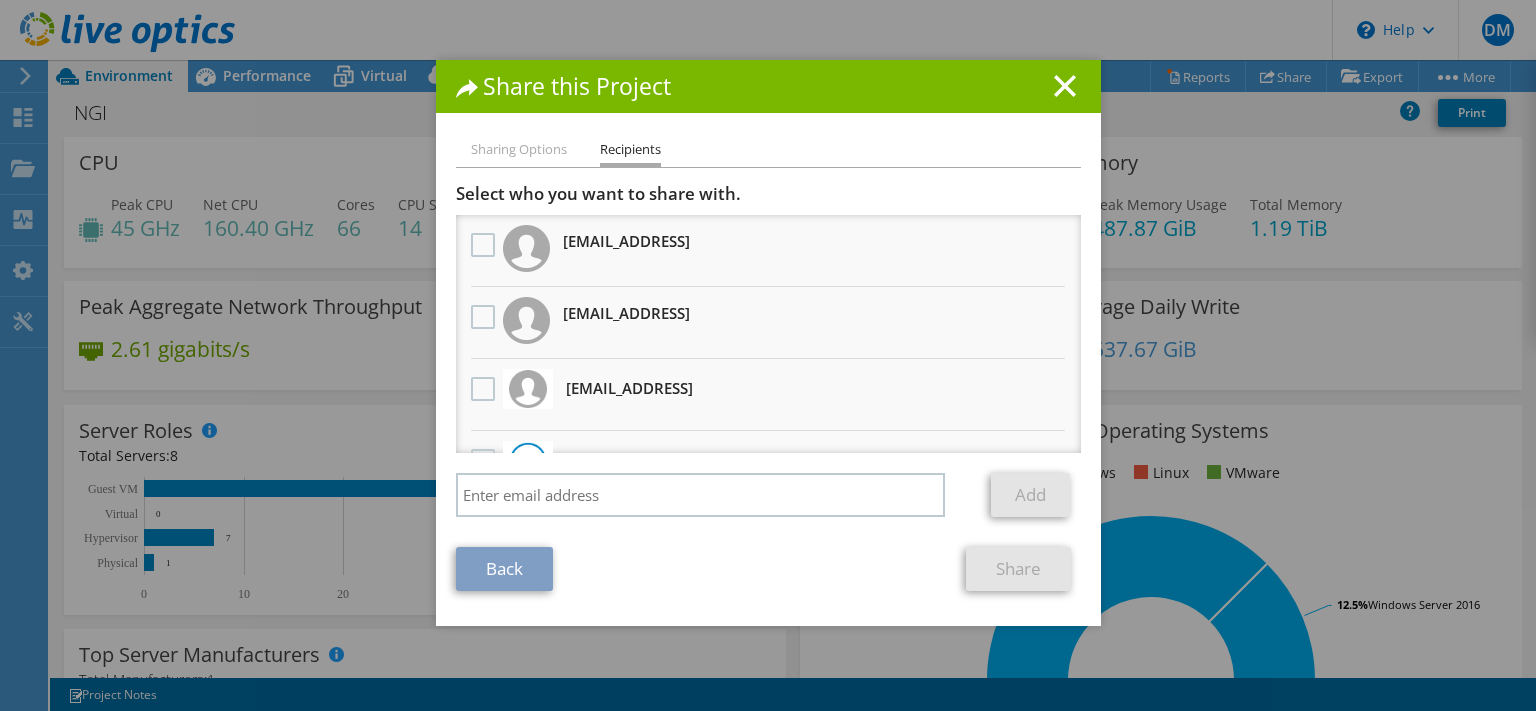 click on "[EMAIL_ADDRESS]" at bounding box center [626, 241] 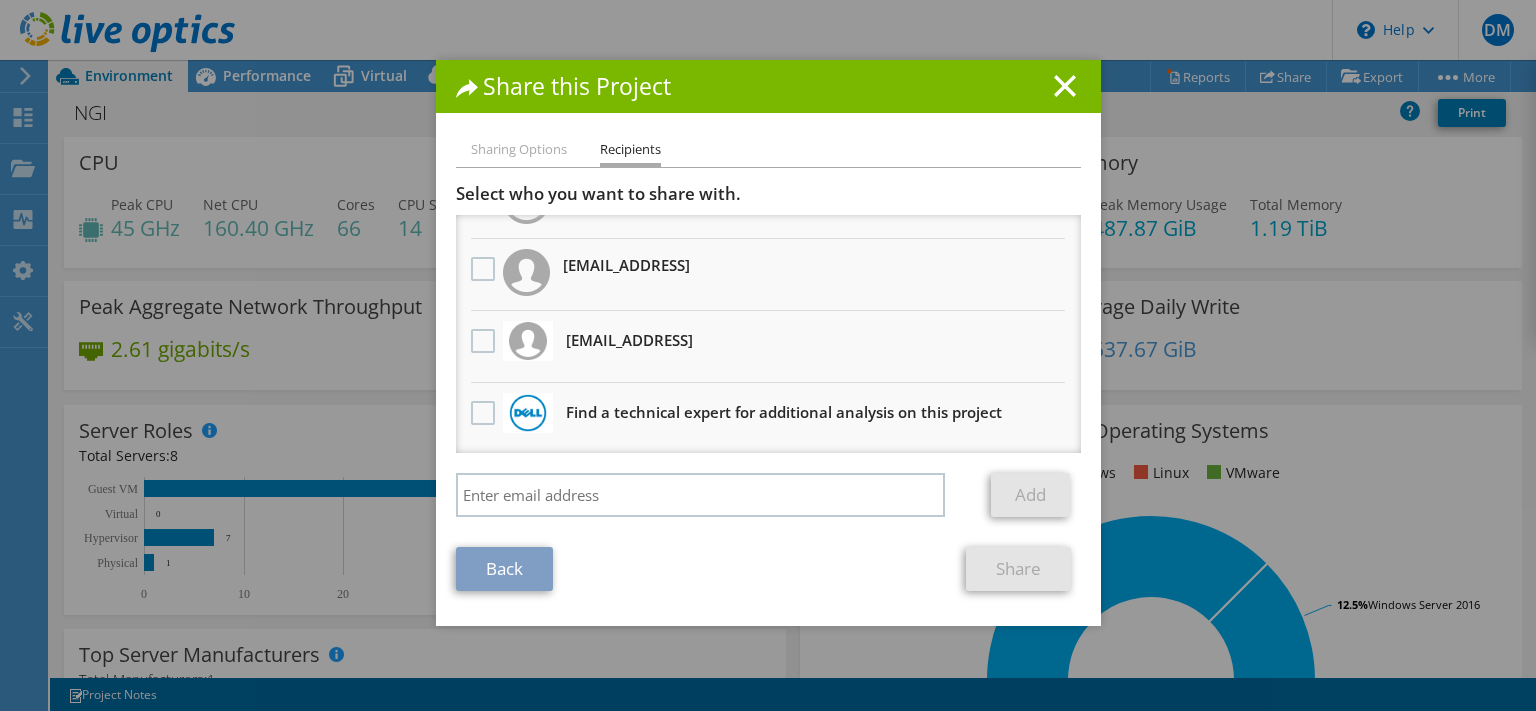 scroll, scrollTop: 0, scrollLeft: 0, axis: both 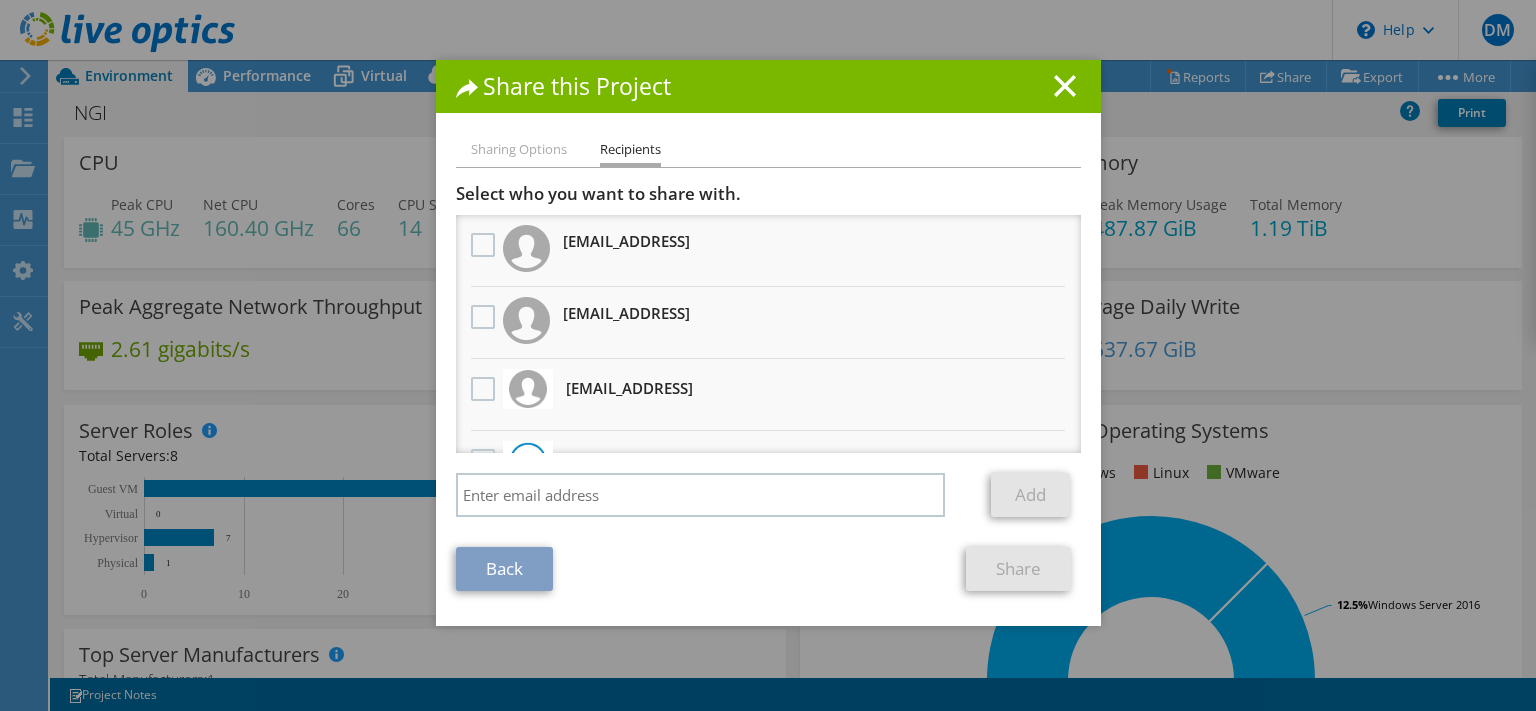 click on "Sharing Options" at bounding box center (519, 150) 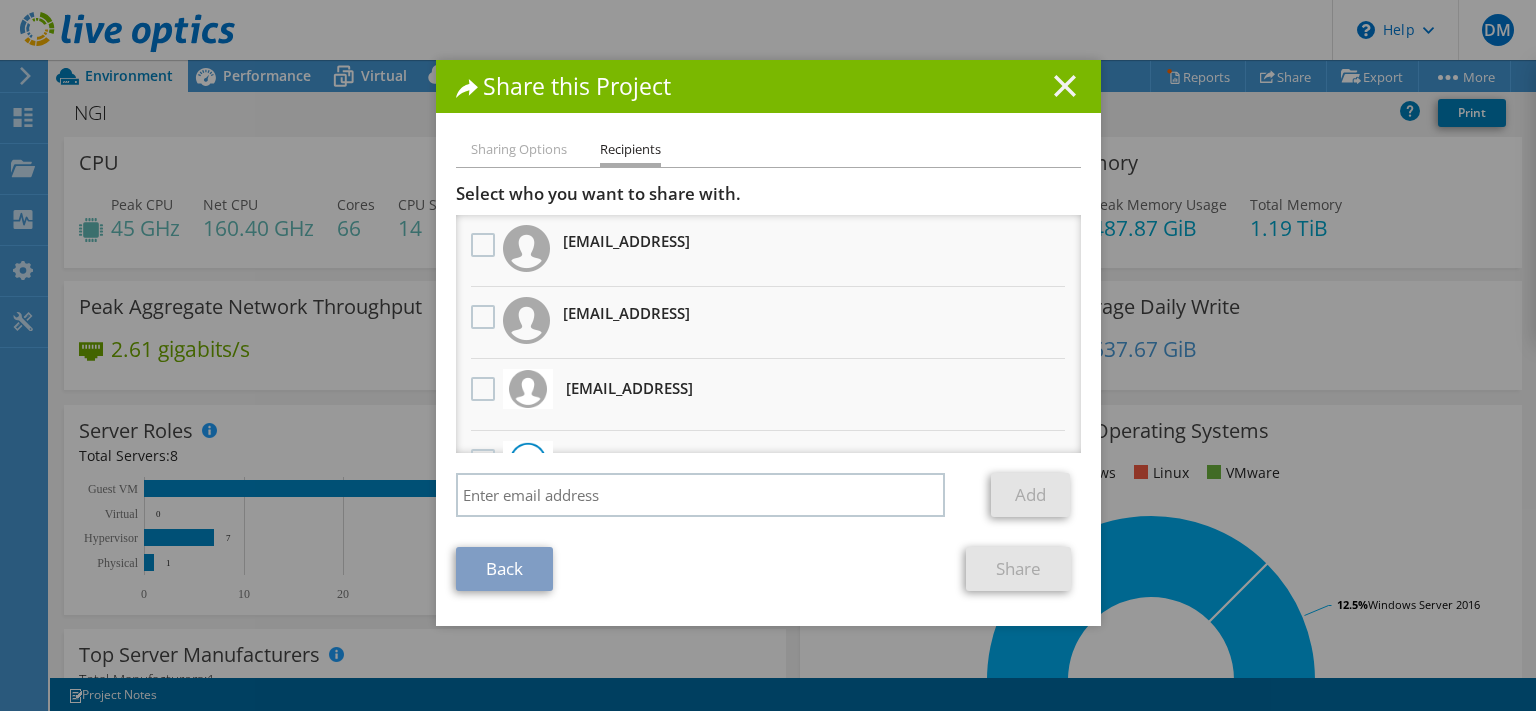 click 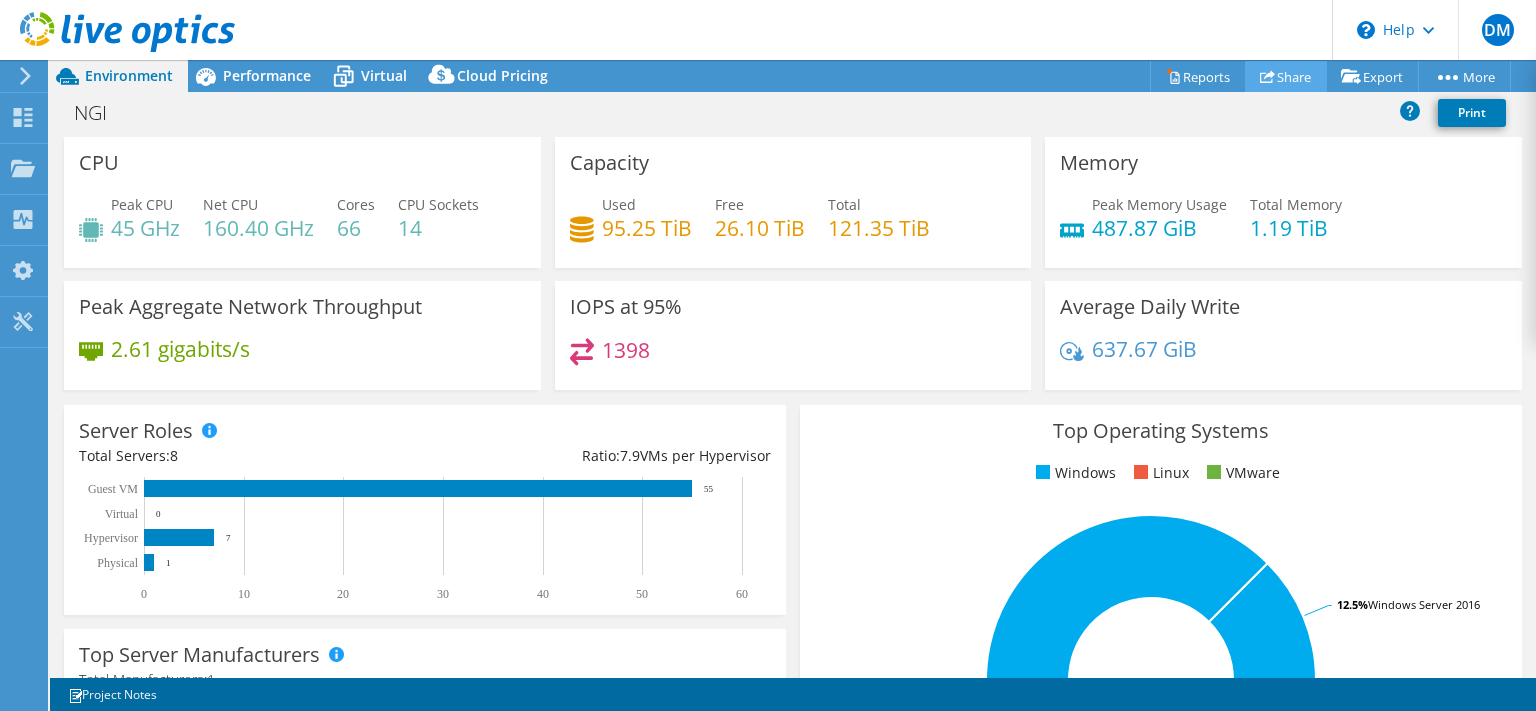 click on "Share" at bounding box center [1286, 76] 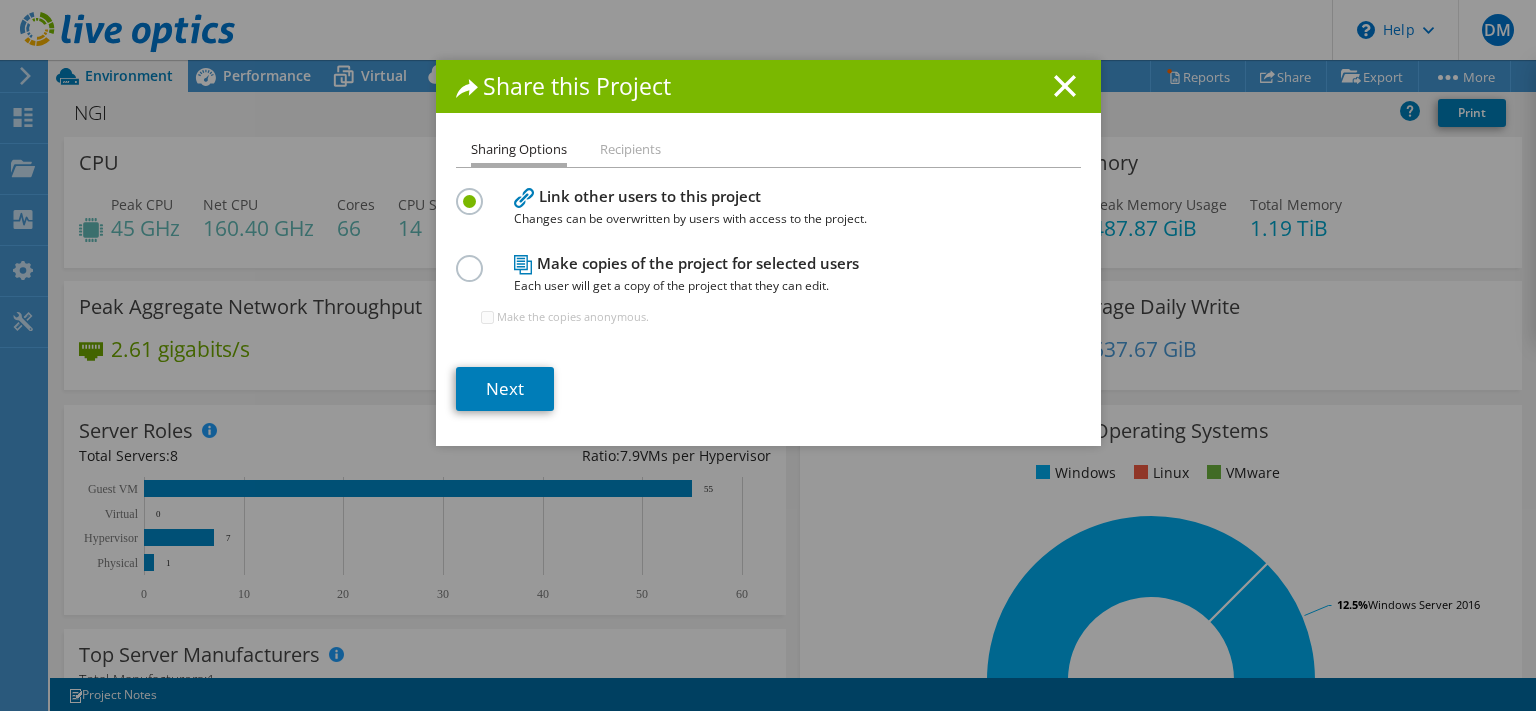 click on "Recipients" at bounding box center [630, 150] 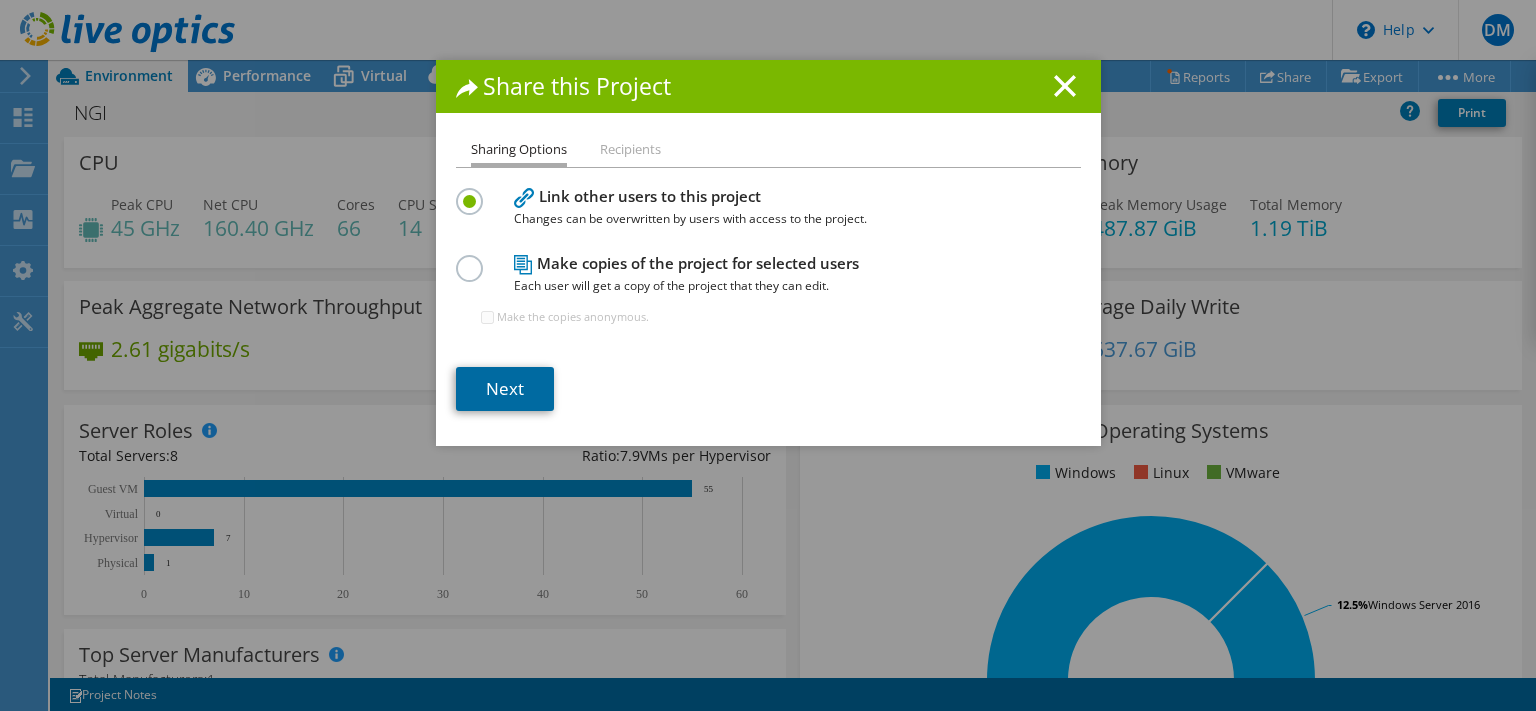 click on "Next" at bounding box center (505, 389) 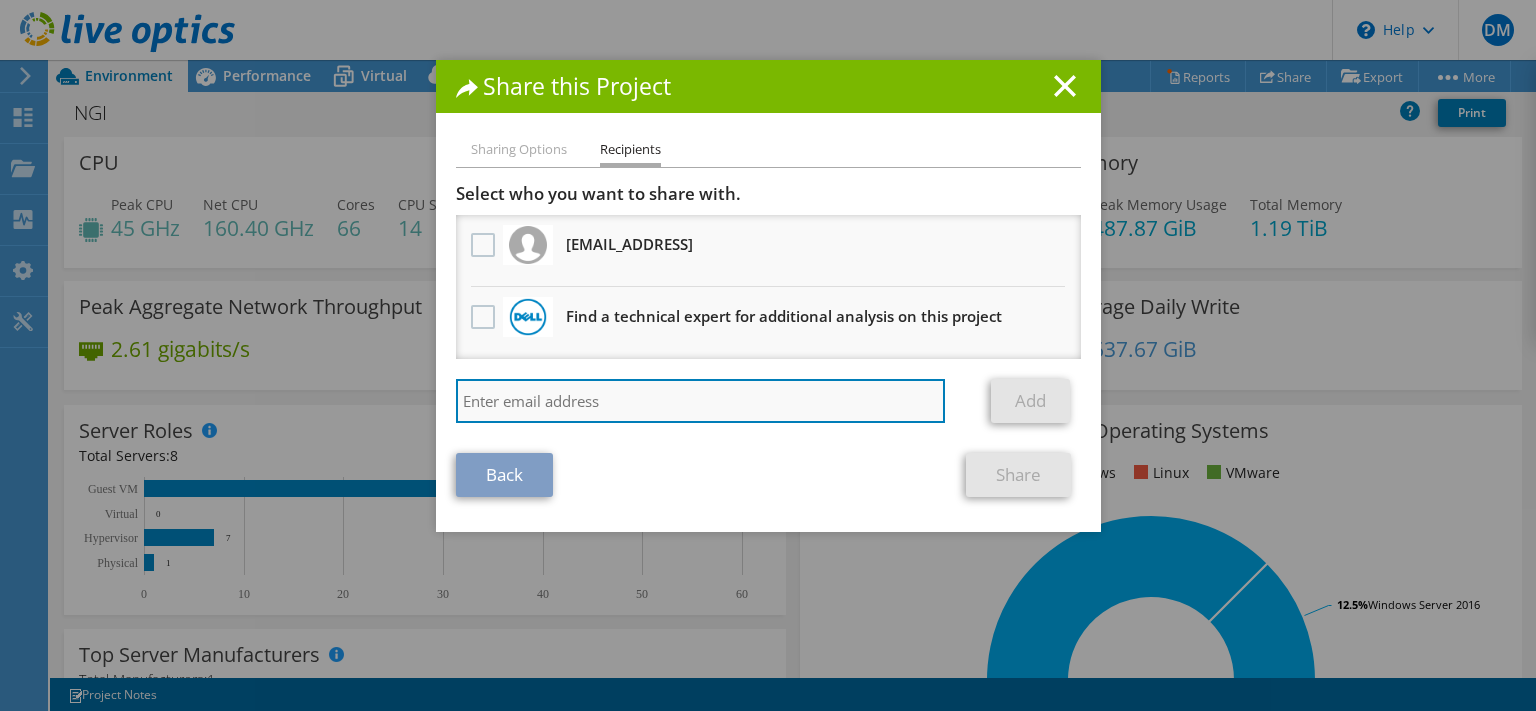 click at bounding box center (701, 401) 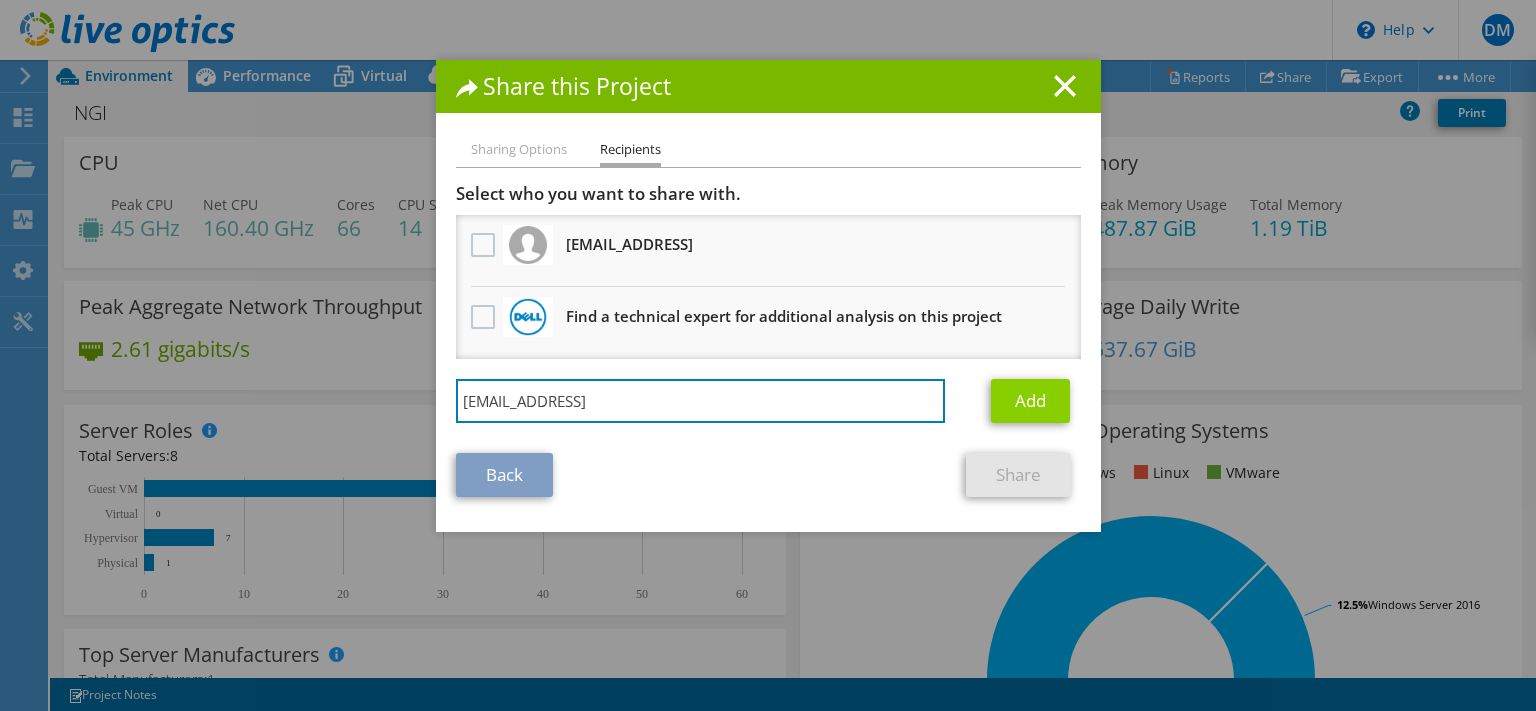 type on "[EMAIL_ADDRESS]" 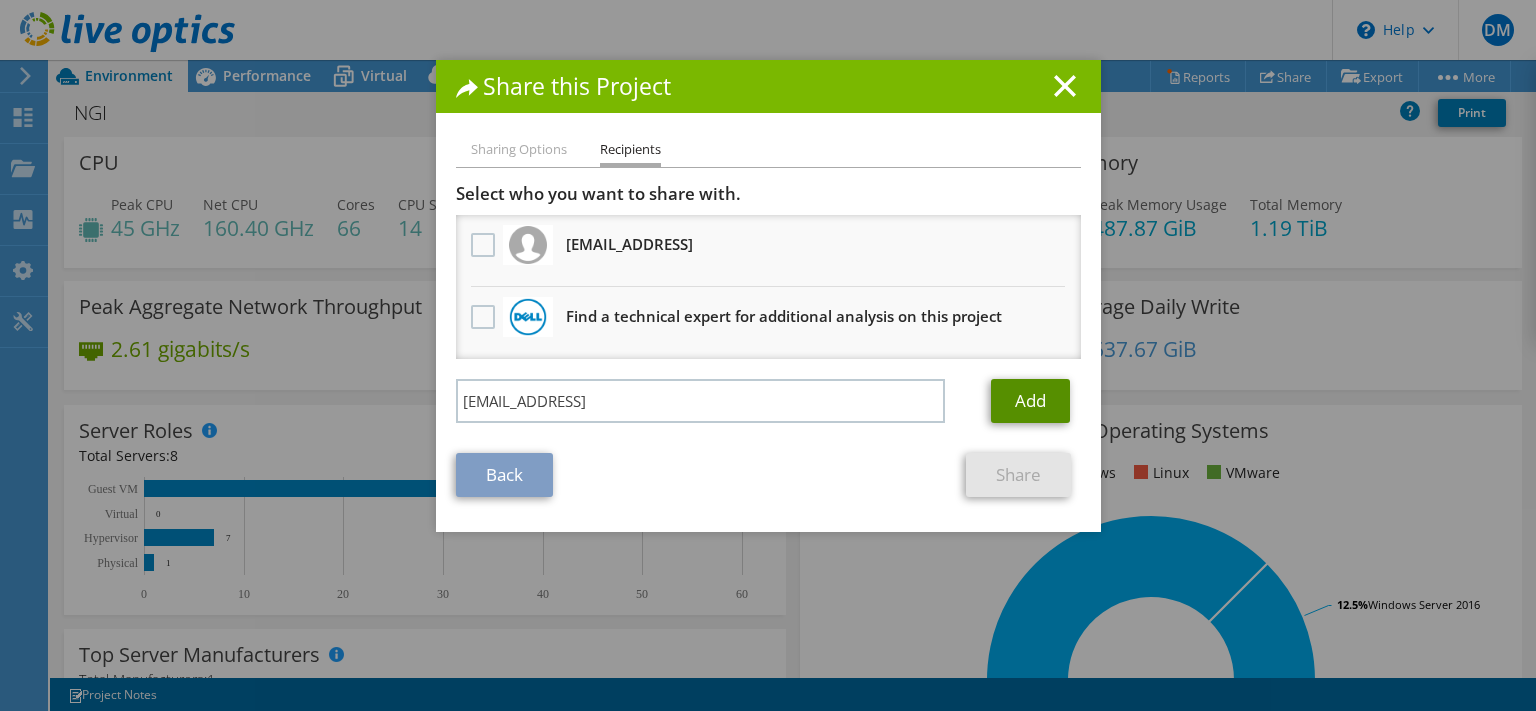 click on "Add" at bounding box center [1030, 401] 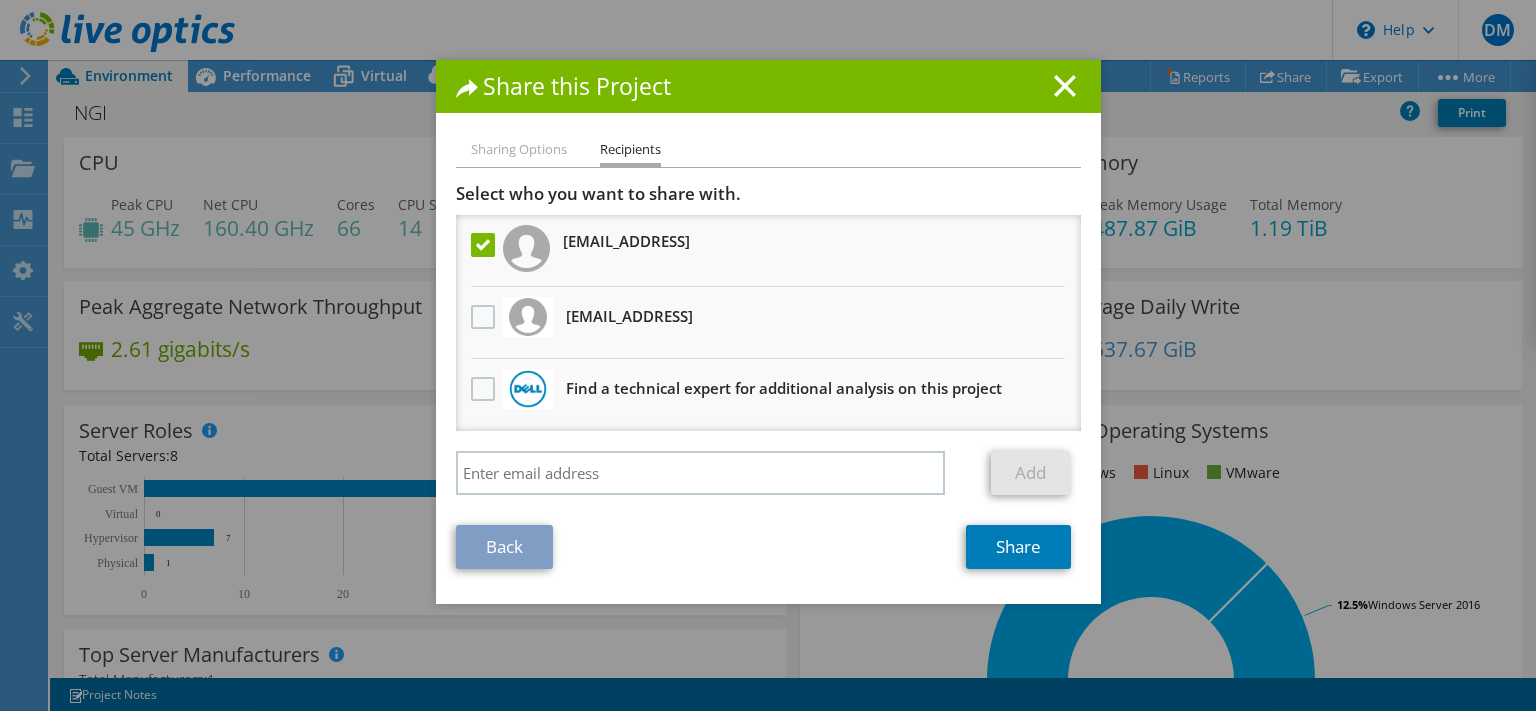click on "[EMAIL_ADDRESS]" at bounding box center (626, 241) 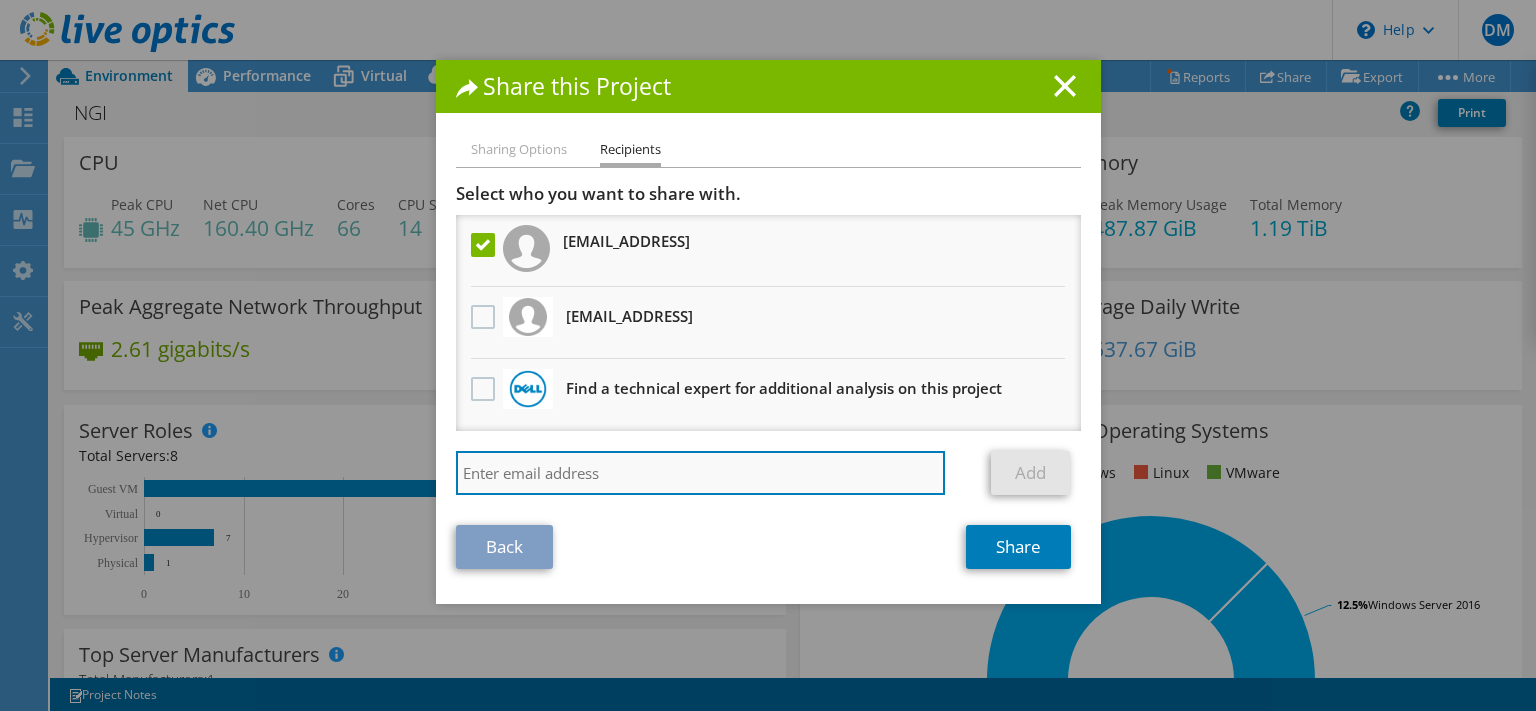 click at bounding box center [701, 473] 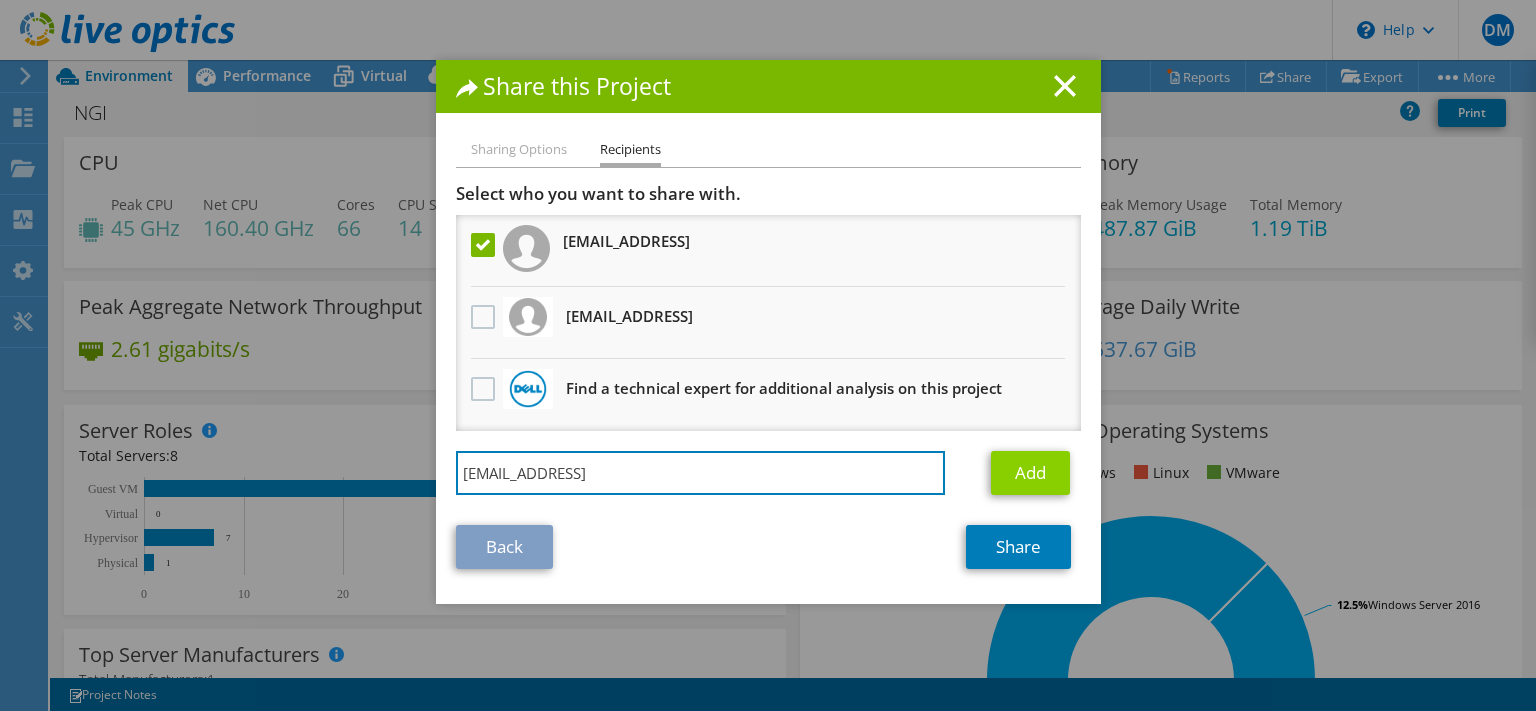type on "[EMAIL_ADDRESS]" 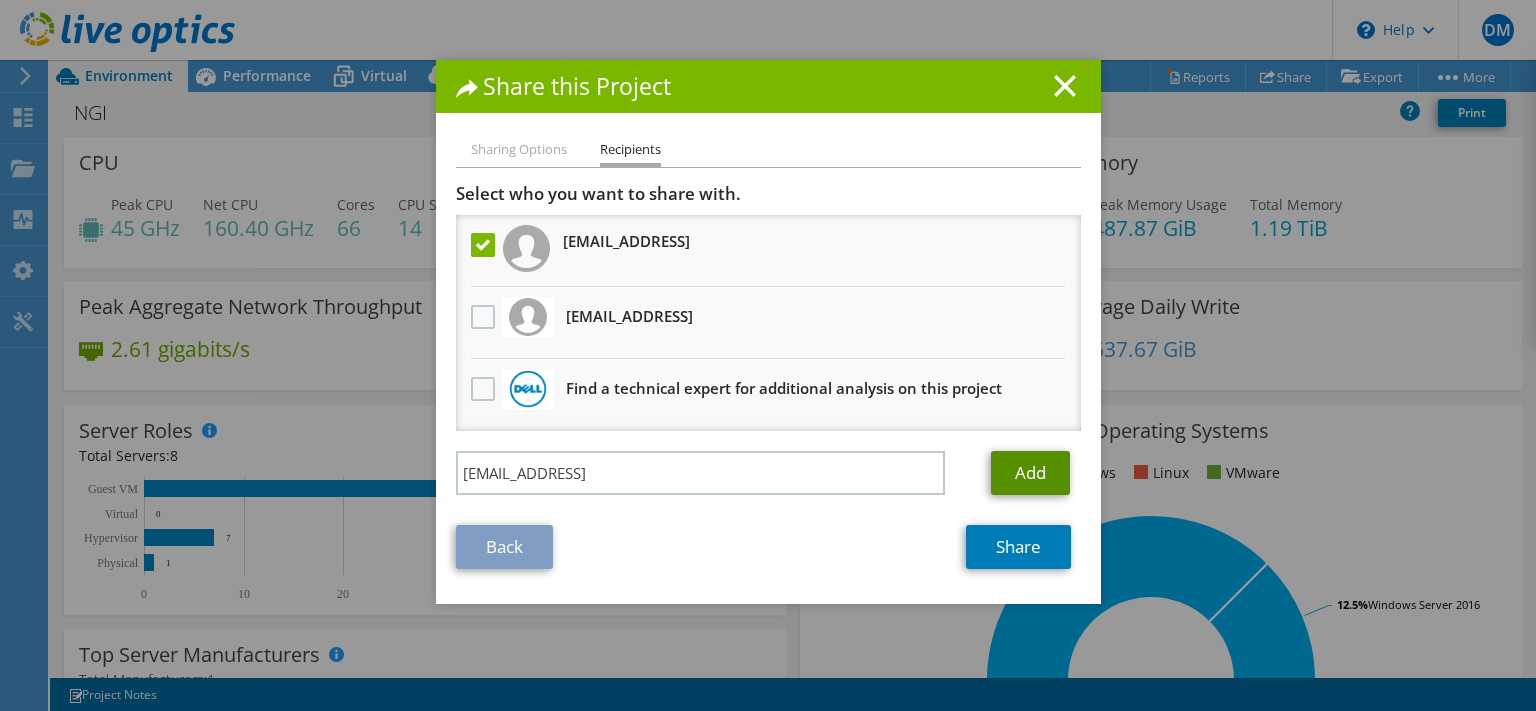 click on "Add" at bounding box center [1030, 473] 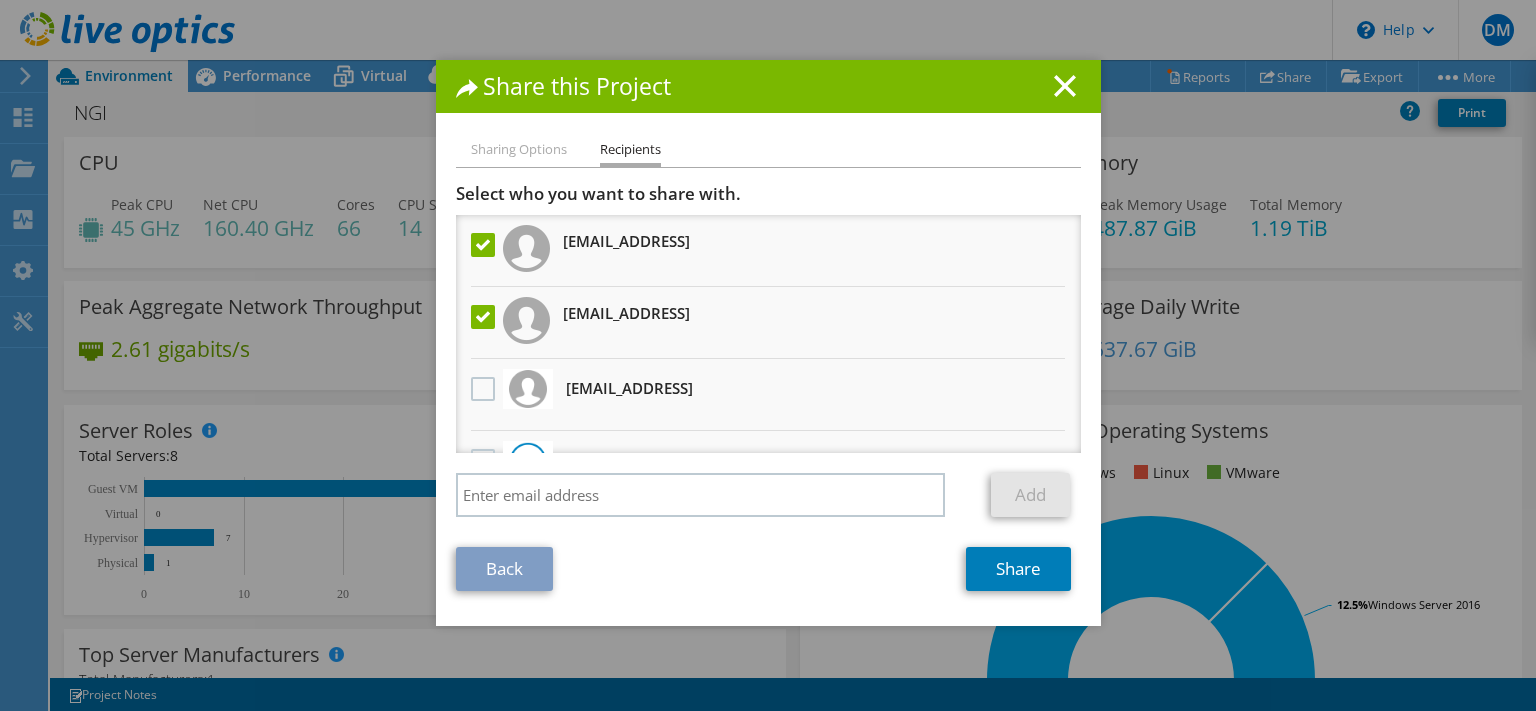 scroll, scrollTop: 48, scrollLeft: 0, axis: vertical 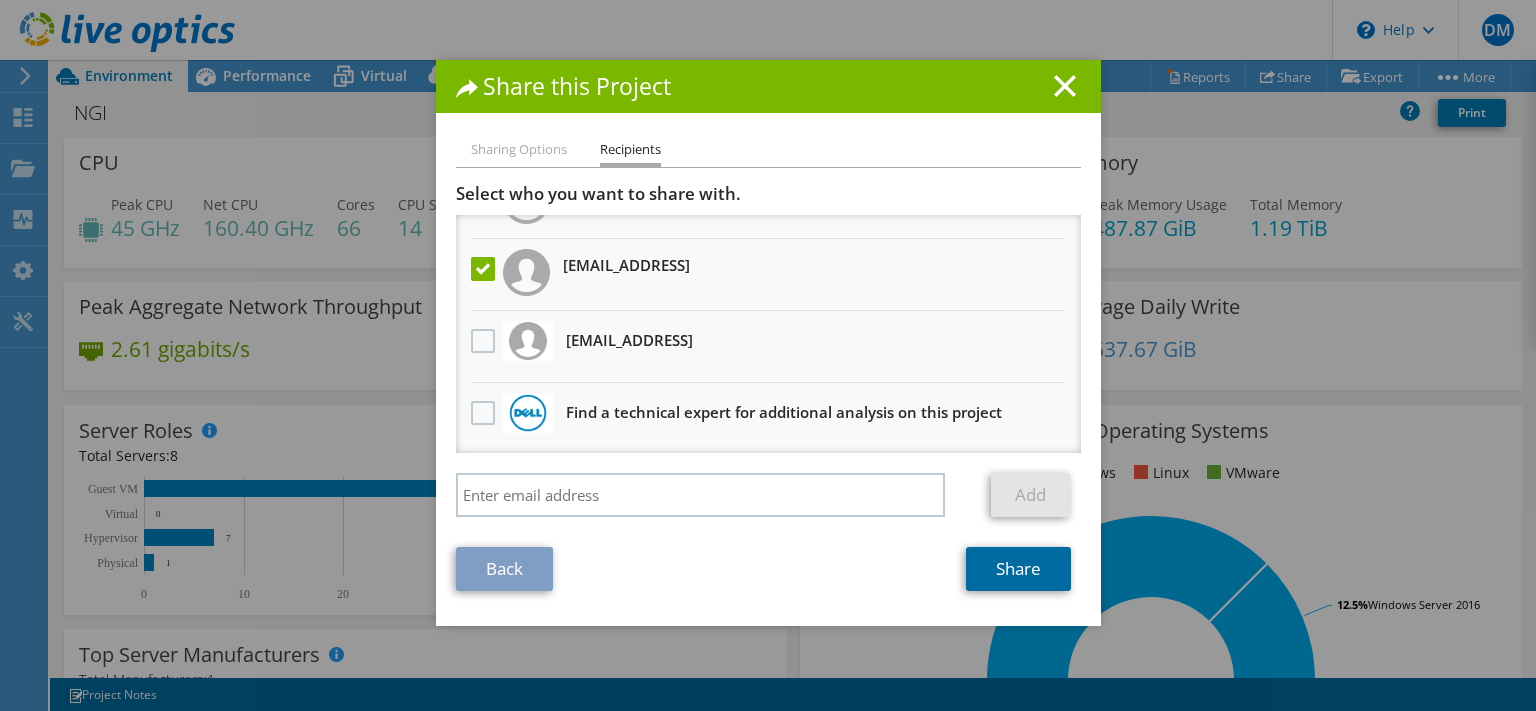 click on "Share" at bounding box center [1018, 569] 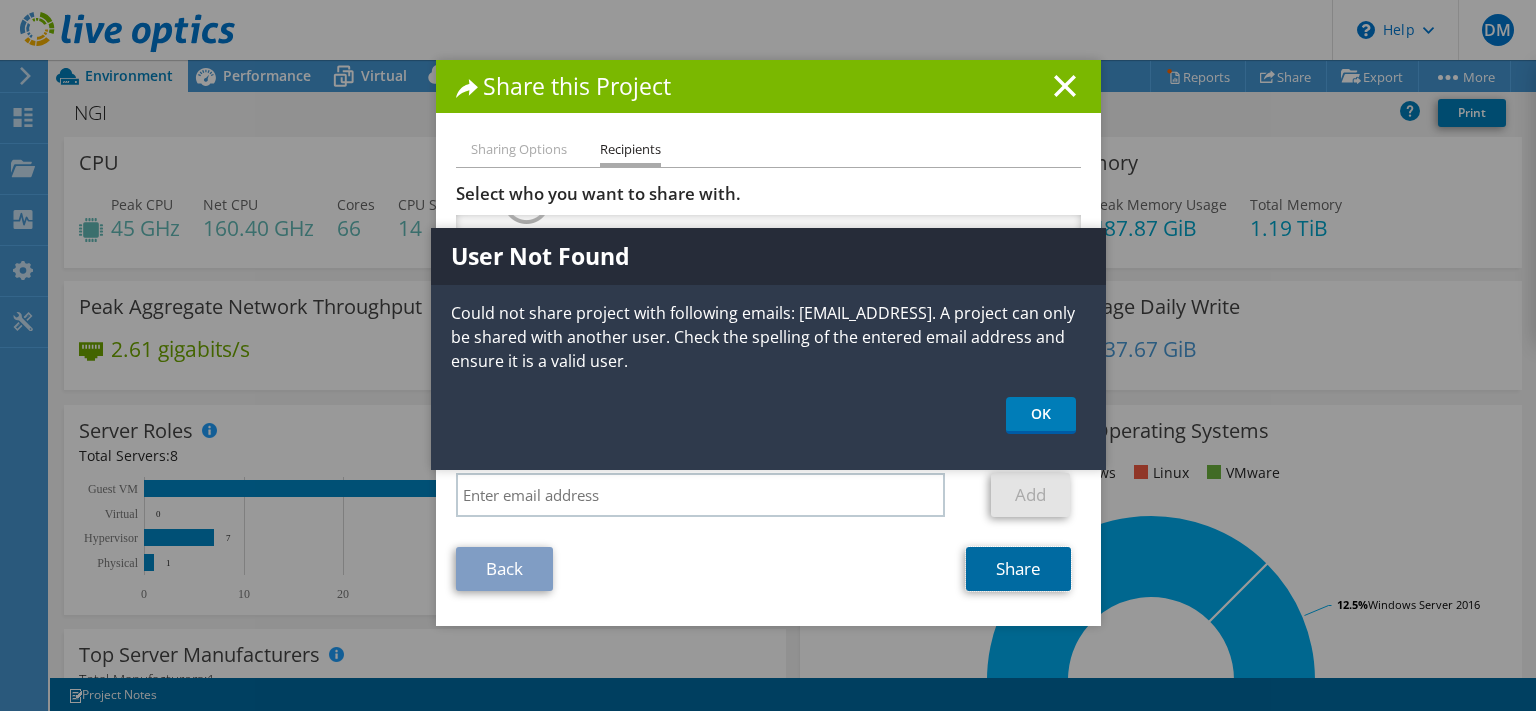 scroll, scrollTop: 48, scrollLeft: 0, axis: vertical 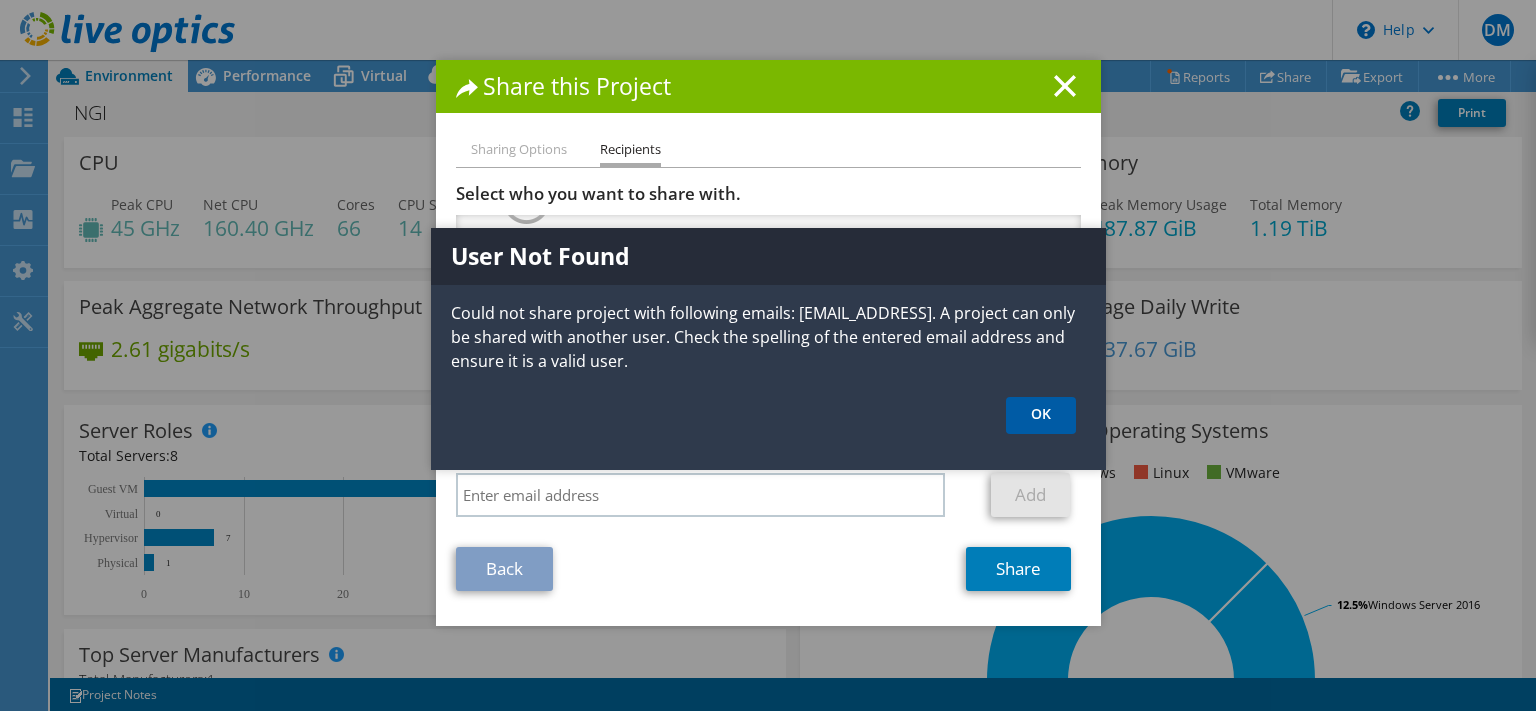 click on "OK" at bounding box center (1041, 415) 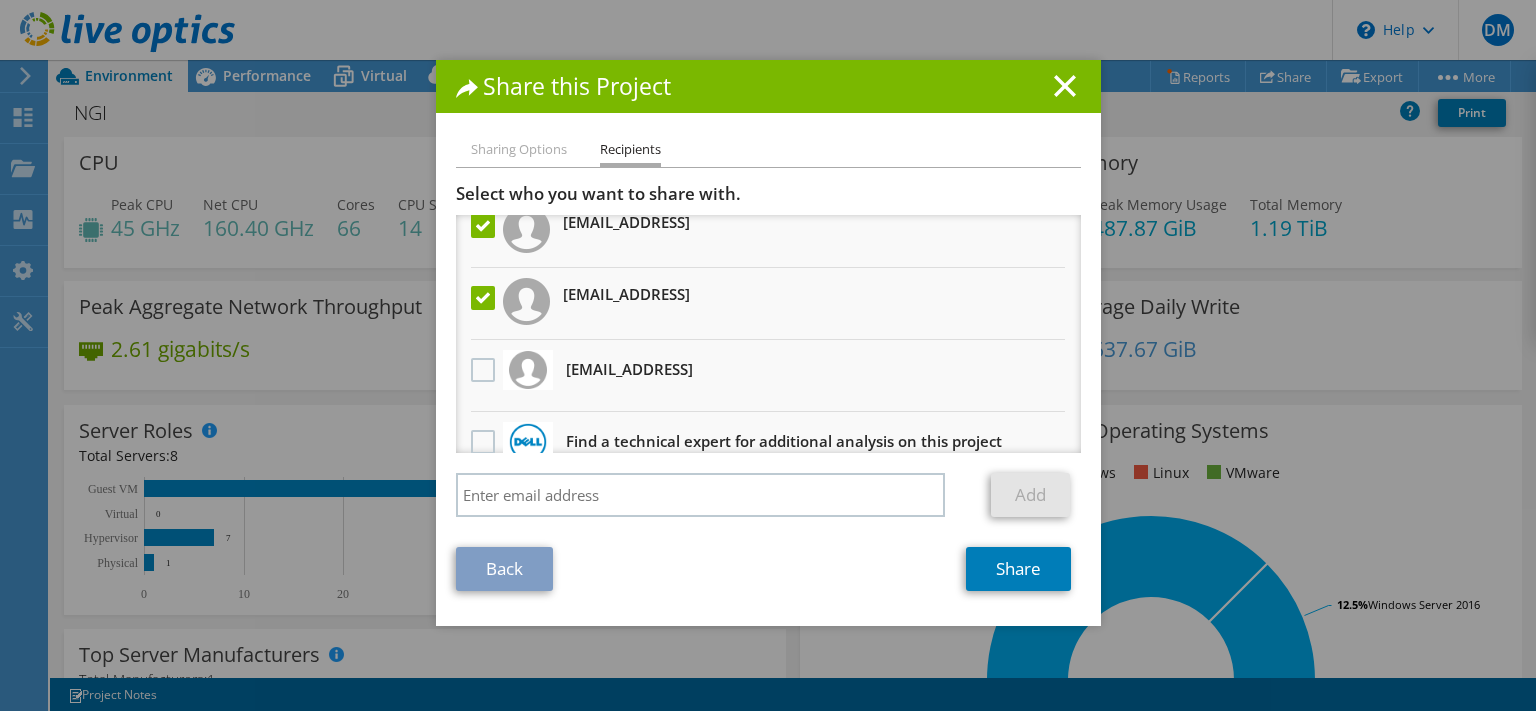 scroll, scrollTop: 0, scrollLeft: 0, axis: both 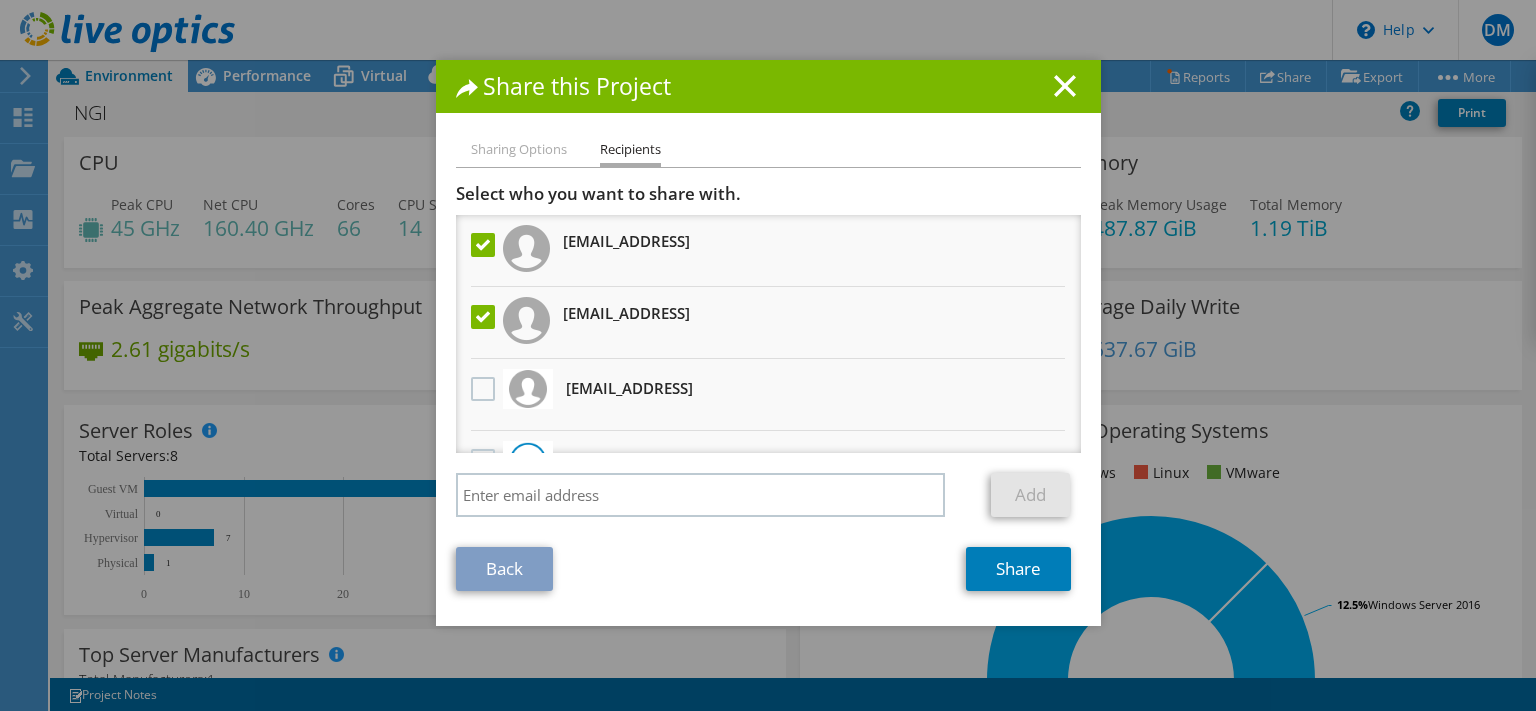 click at bounding box center (485, 245) 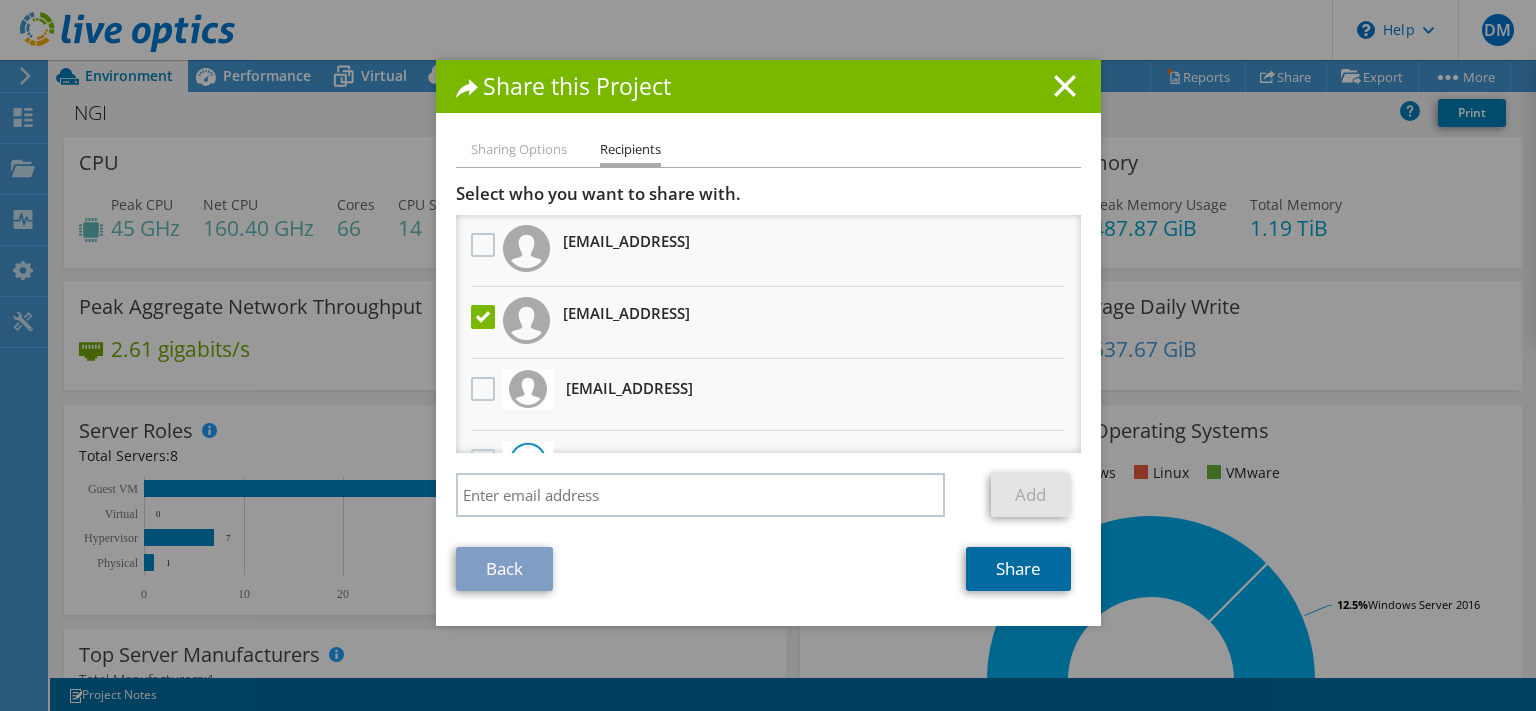 click on "Share" at bounding box center (1018, 569) 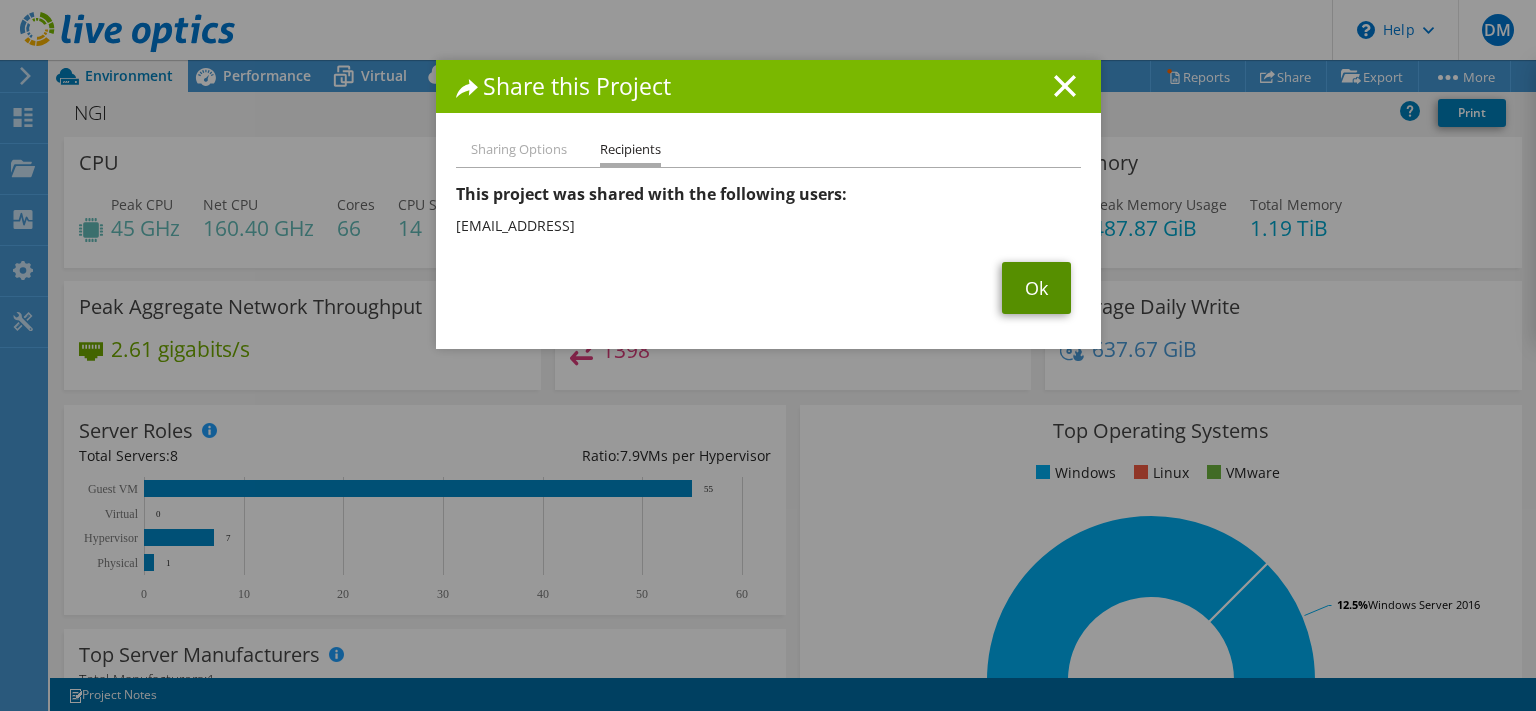 click on "Ok" at bounding box center (1036, 288) 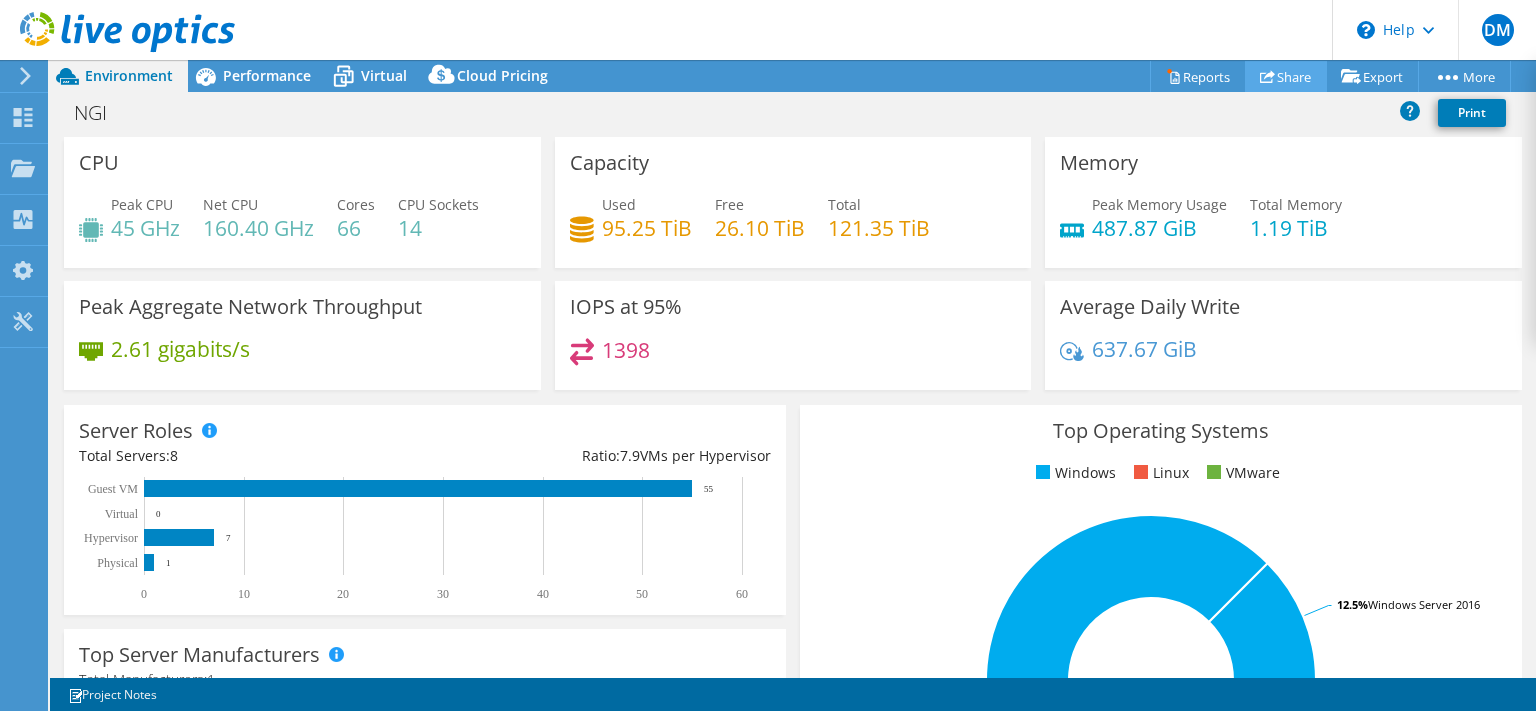 click on "Share" at bounding box center (1286, 76) 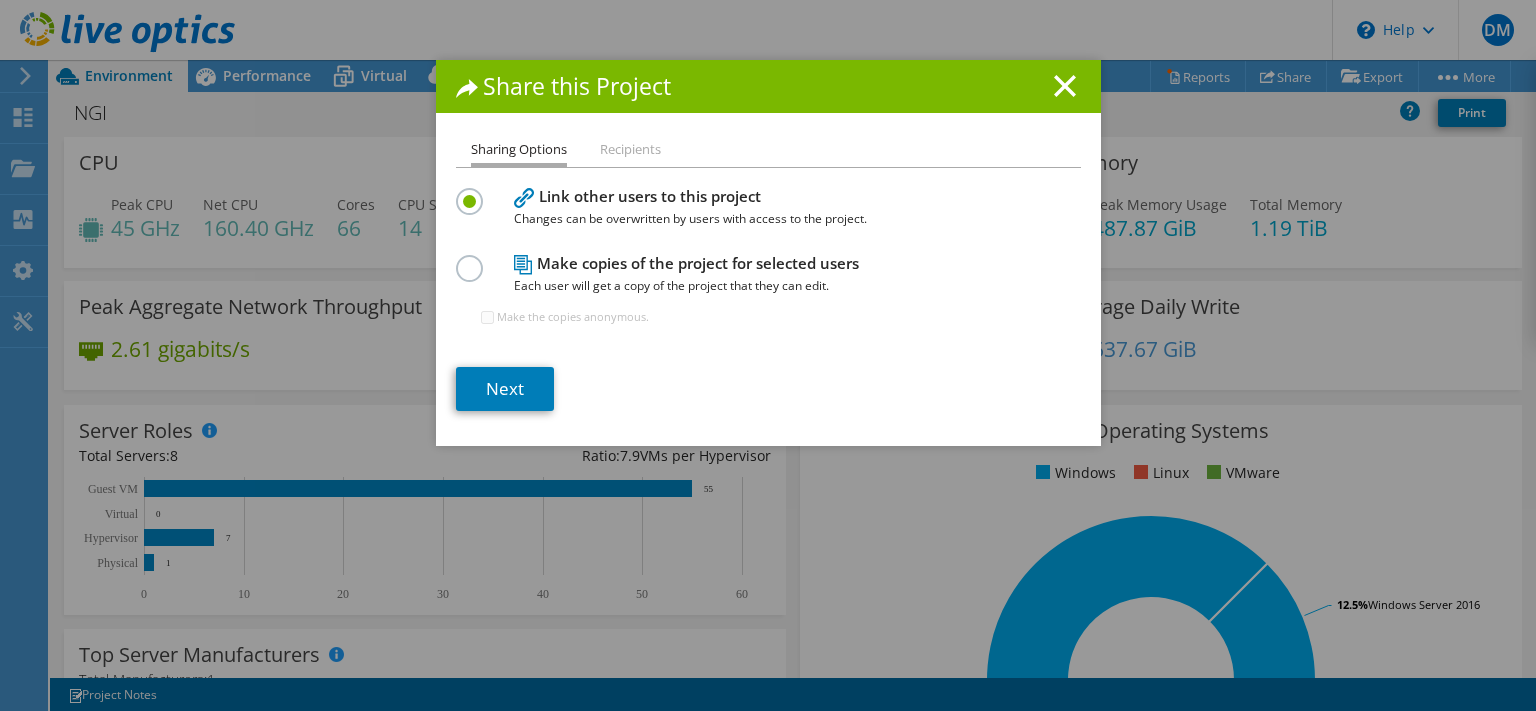 click on "Recipients" at bounding box center (630, 150) 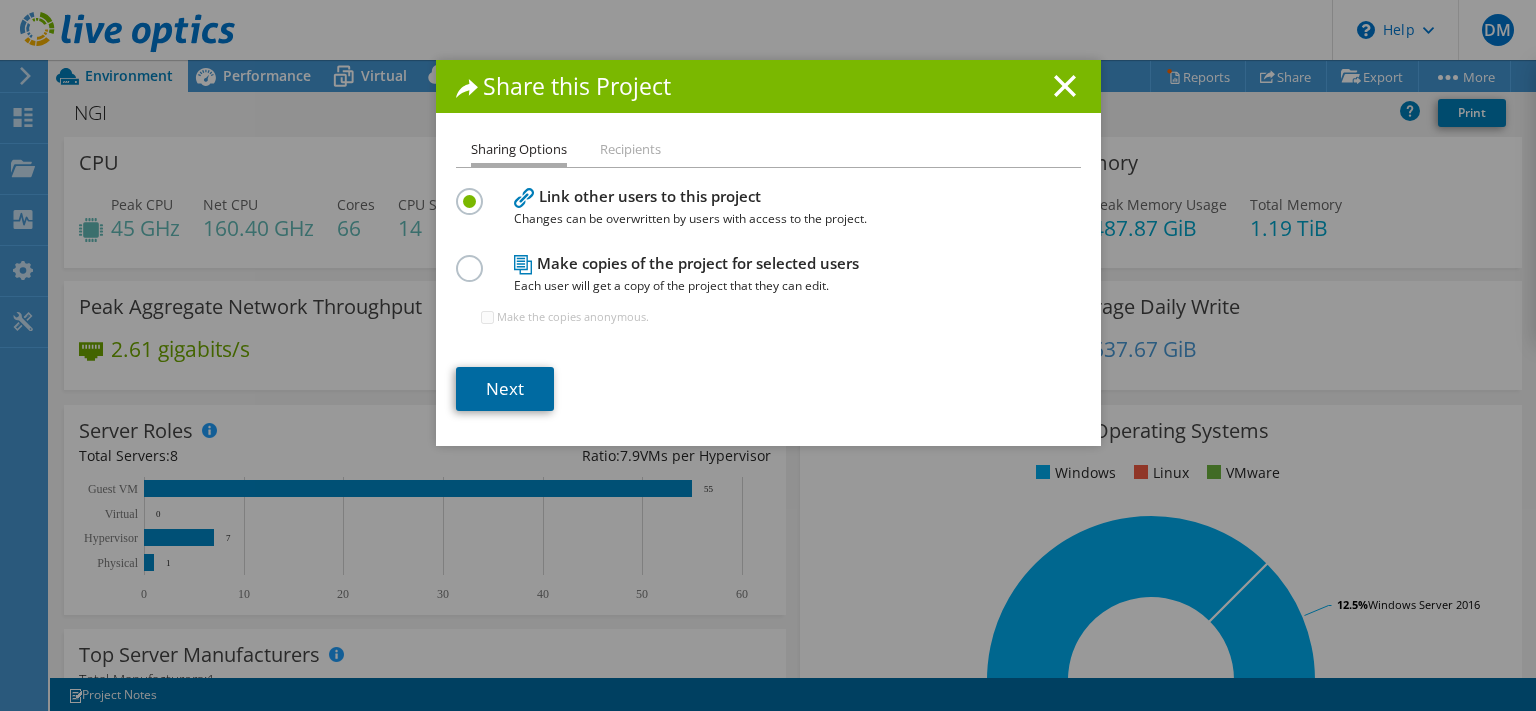 click on "Next" at bounding box center [505, 389] 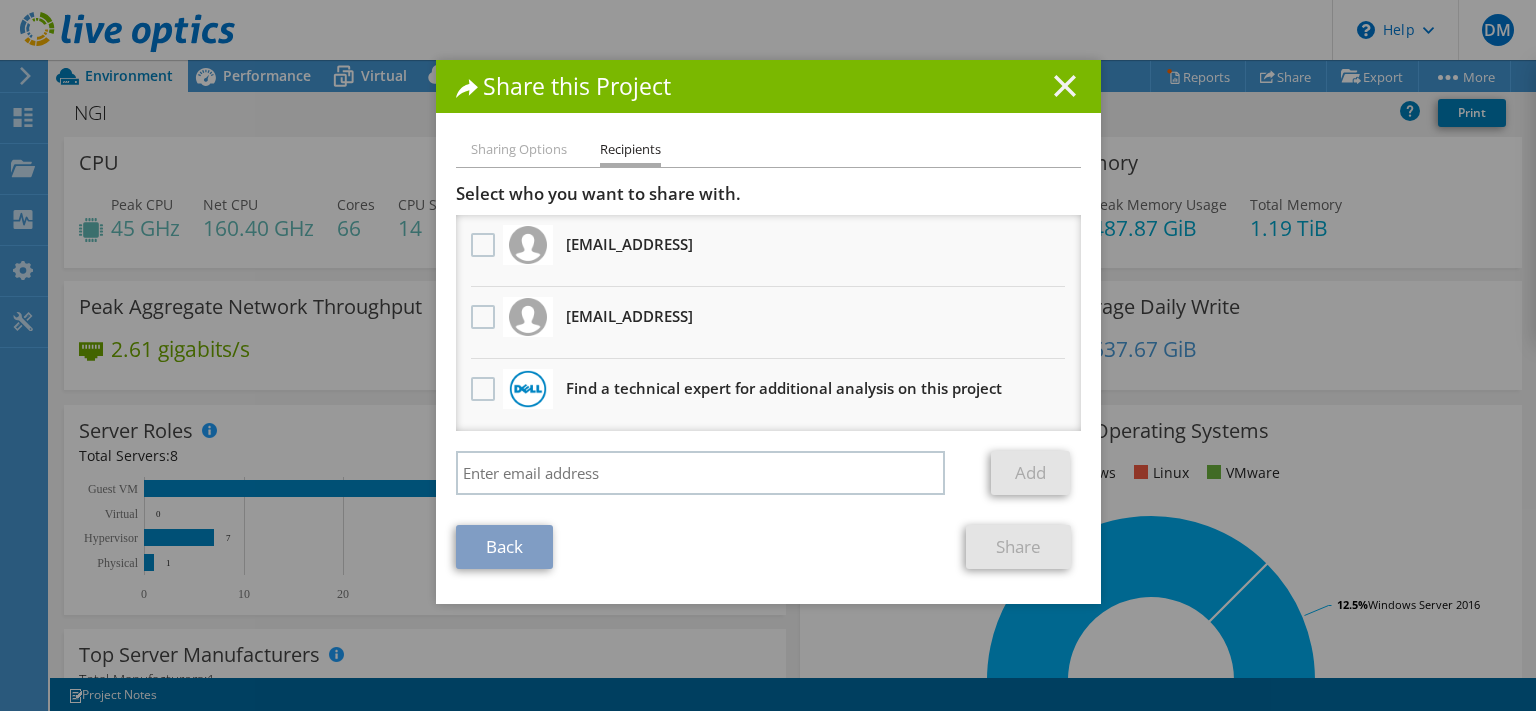click 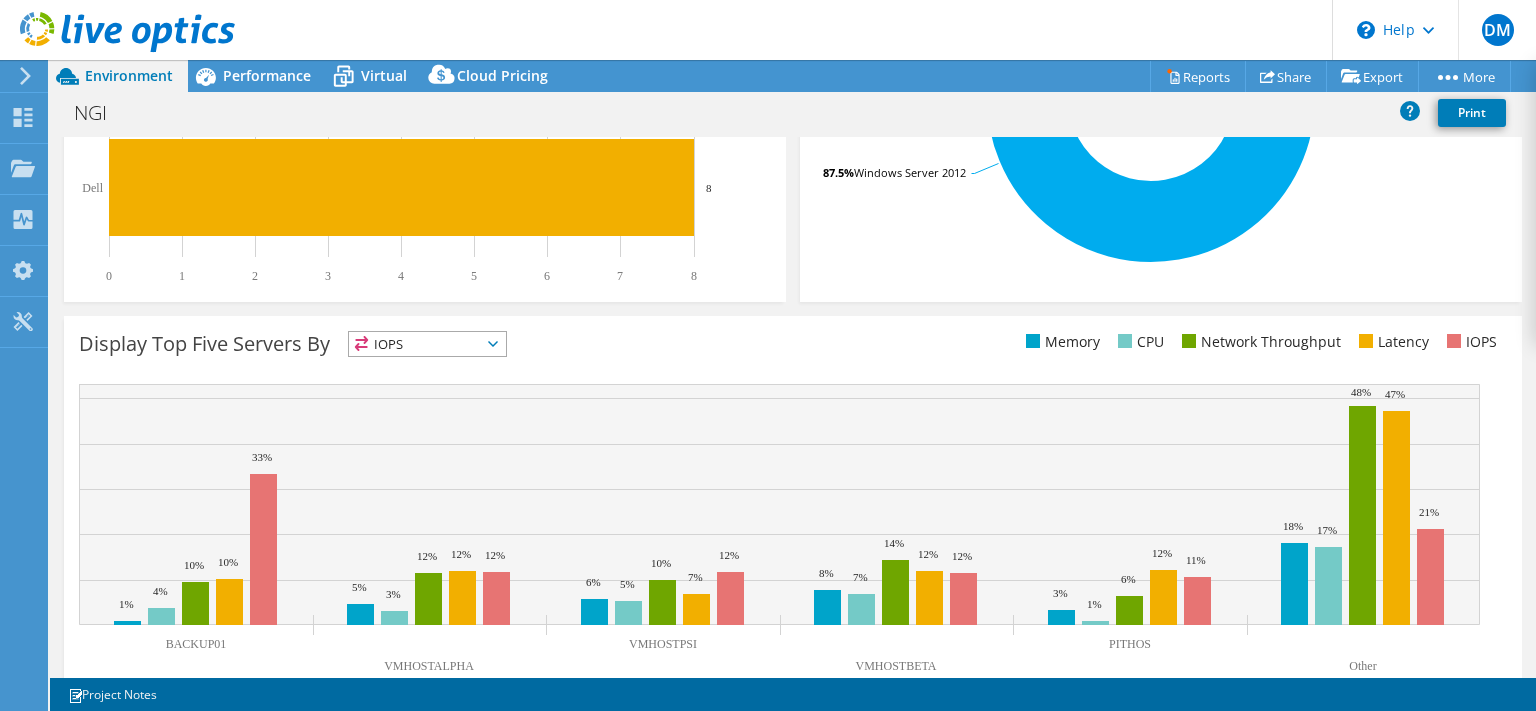 scroll, scrollTop: 623, scrollLeft: 0, axis: vertical 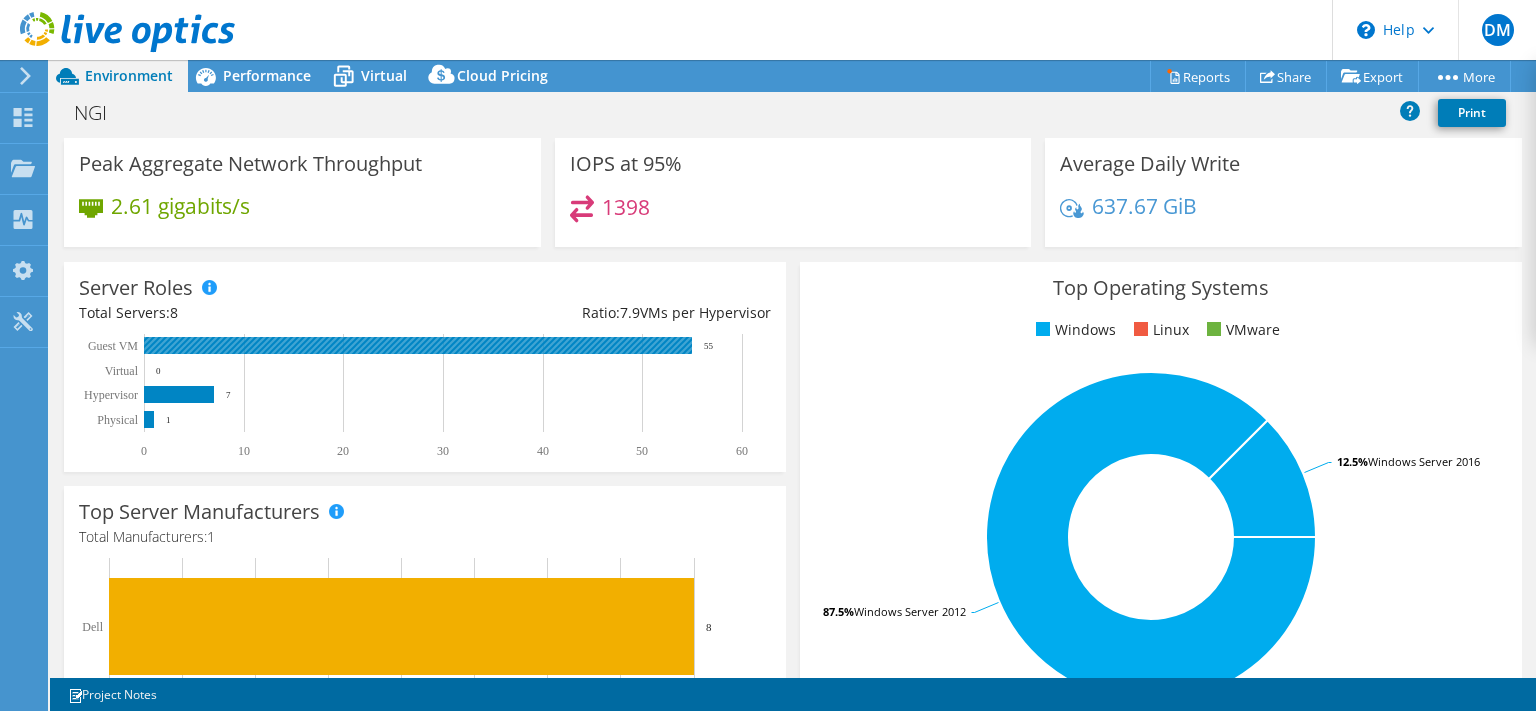 click 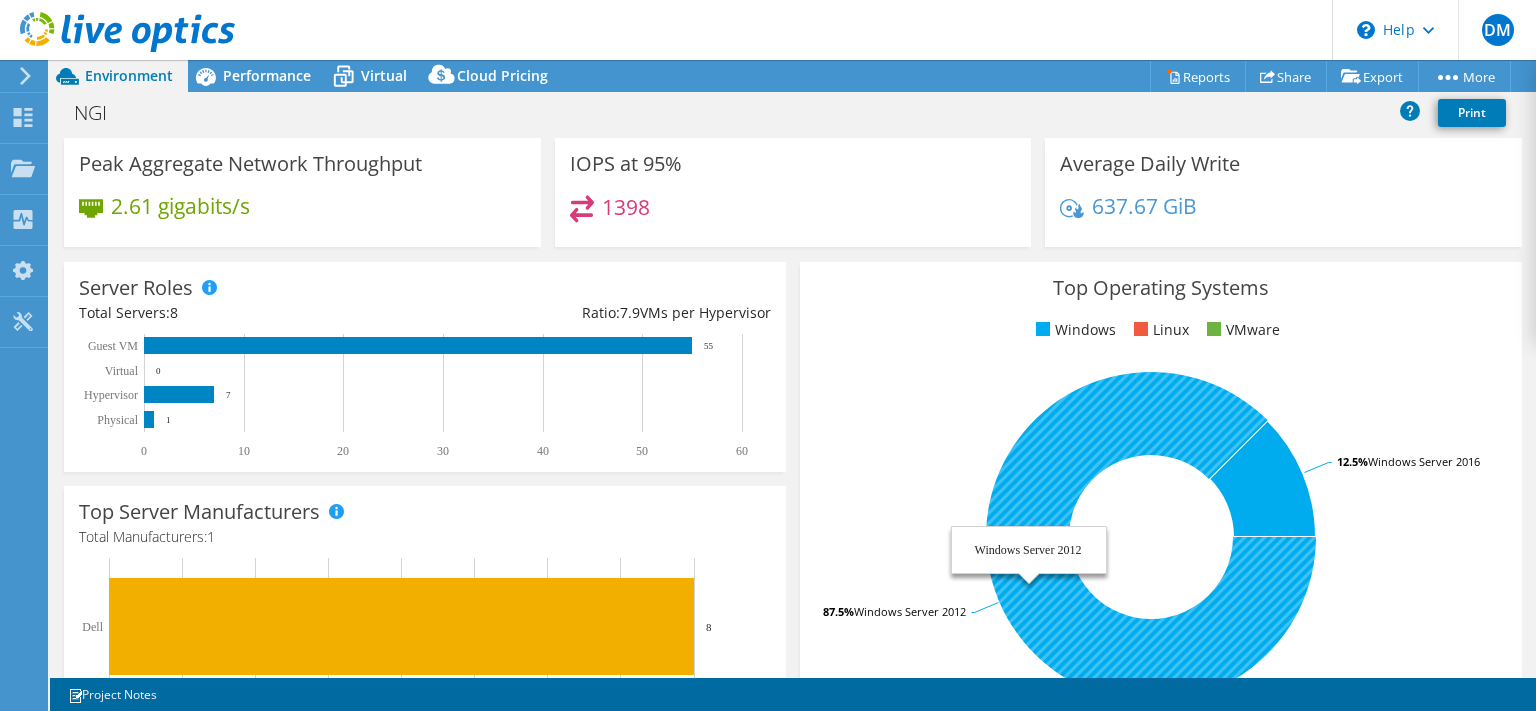 click 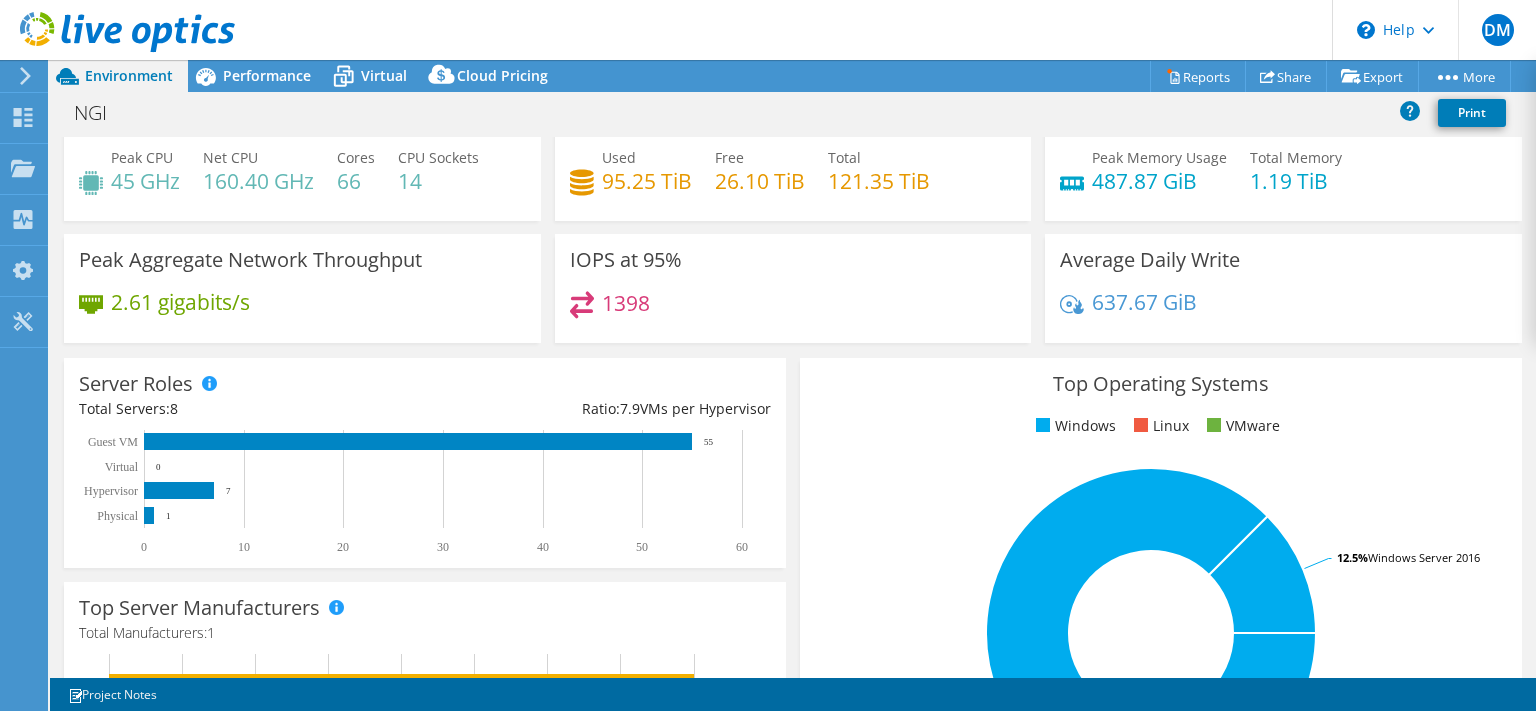 scroll, scrollTop: 0, scrollLeft: 0, axis: both 